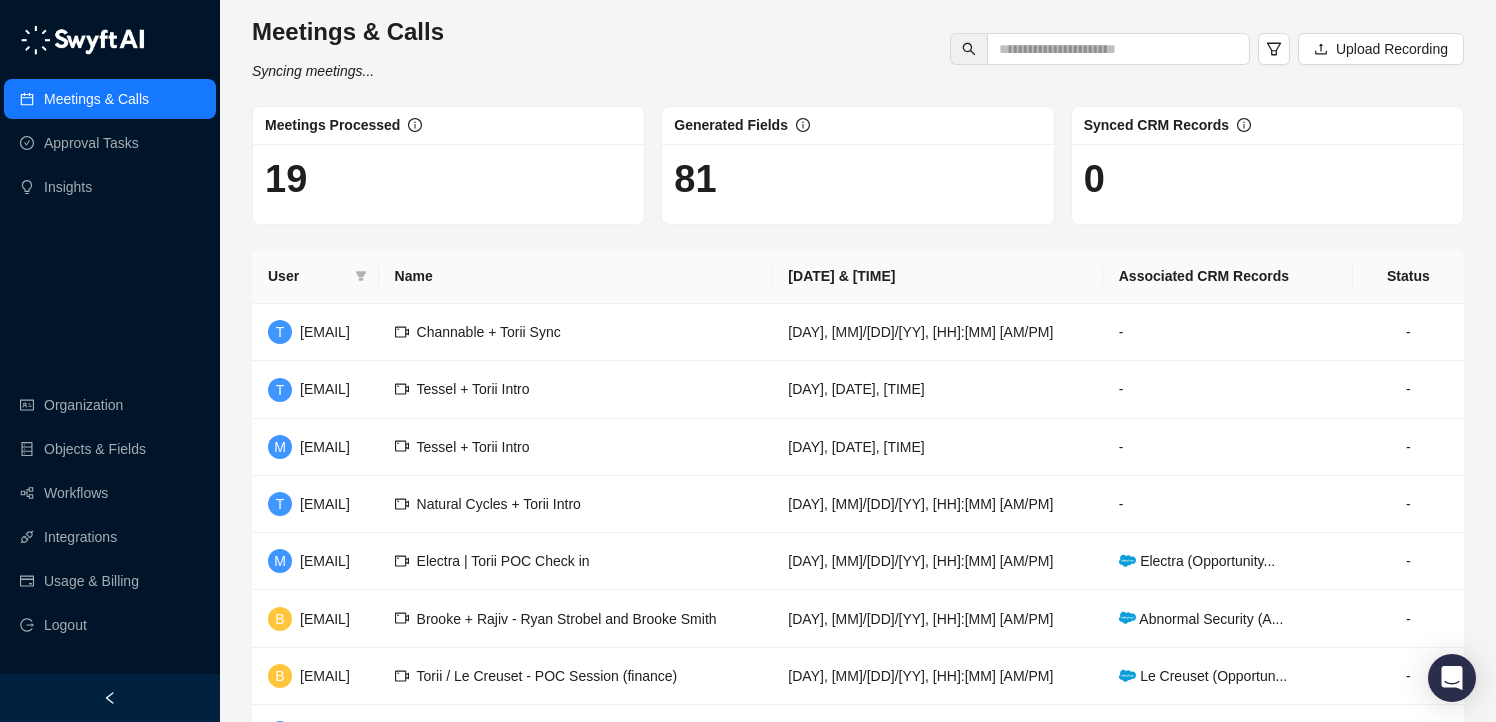 scroll, scrollTop: 0, scrollLeft: 0, axis: both 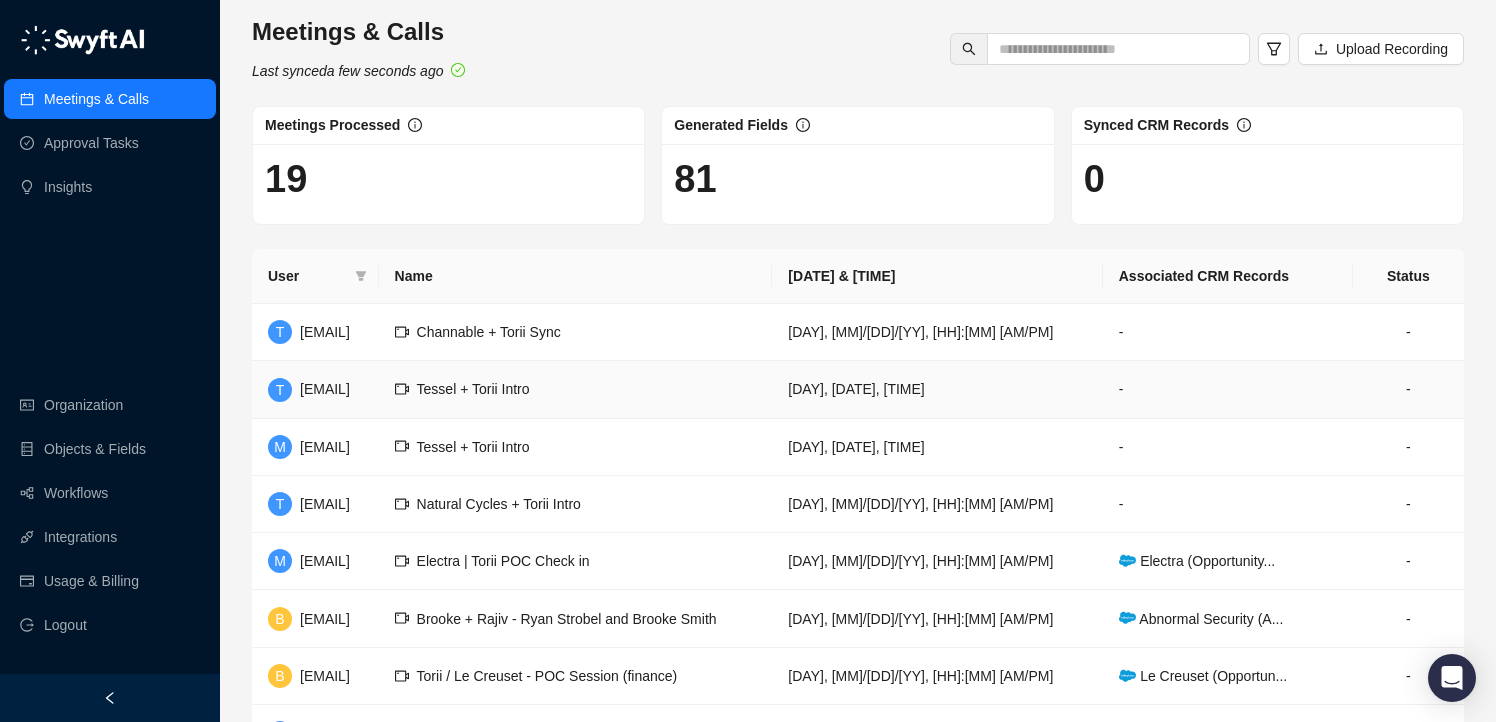 click on "Tessel + Torii Intro" at bounding box center (576, 389) 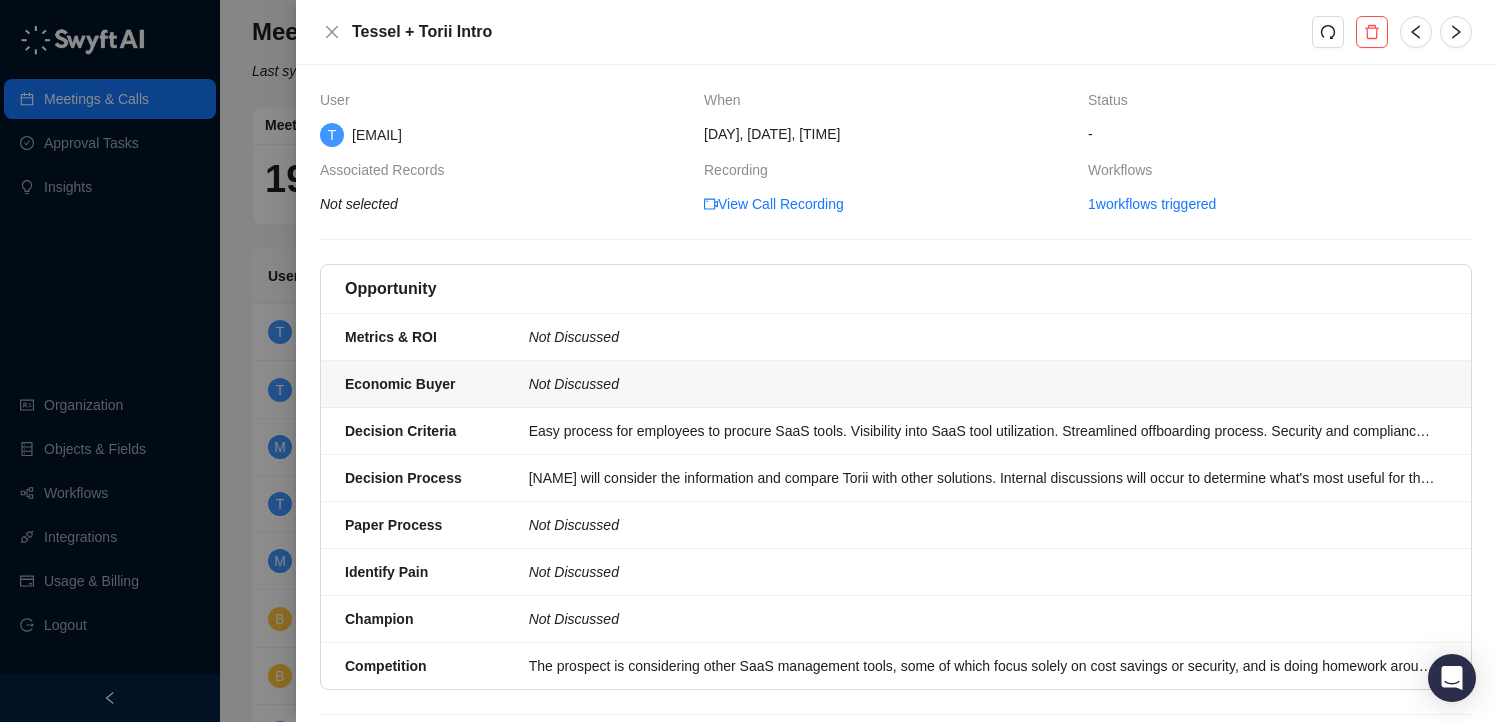 scroll, scrollTop: 54, scrollLeft: 0, axis: vertical 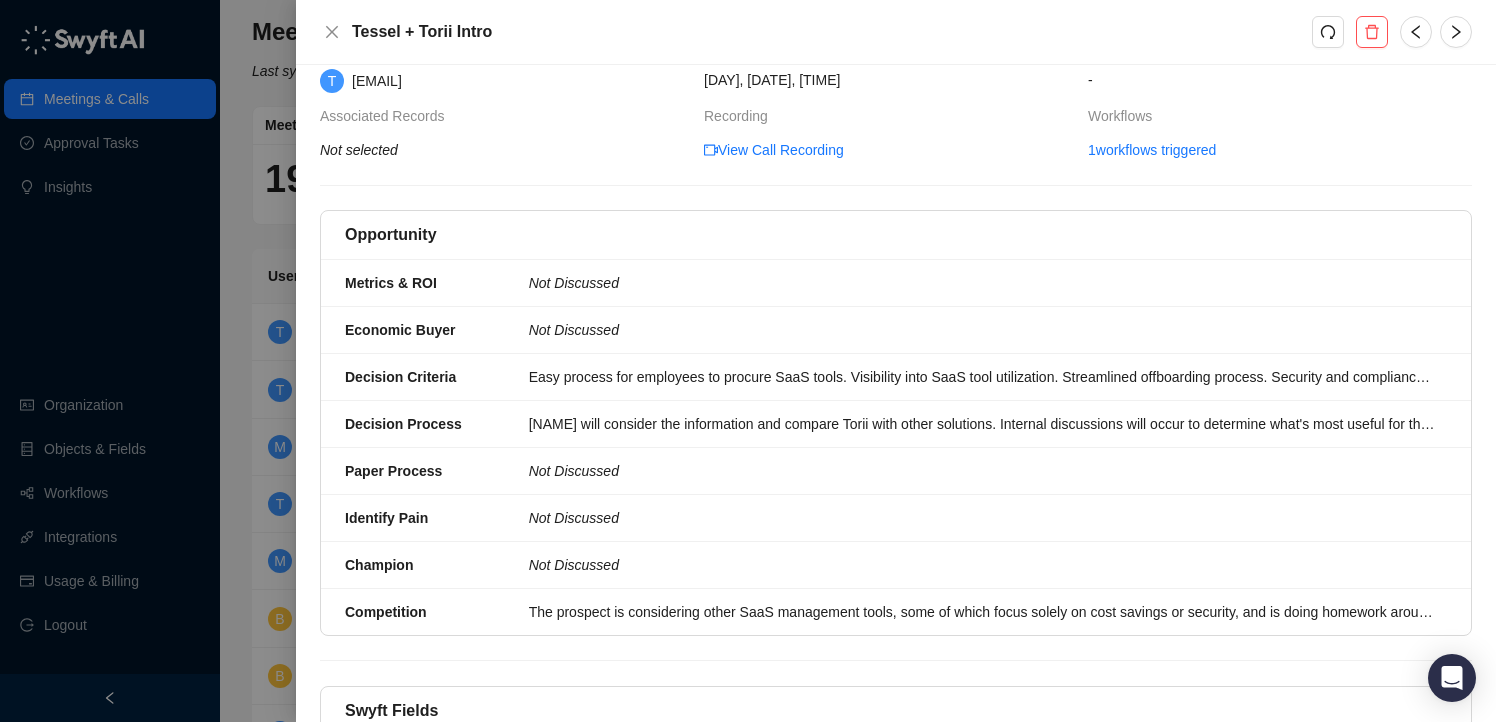 click at bounding box center (748, 361) 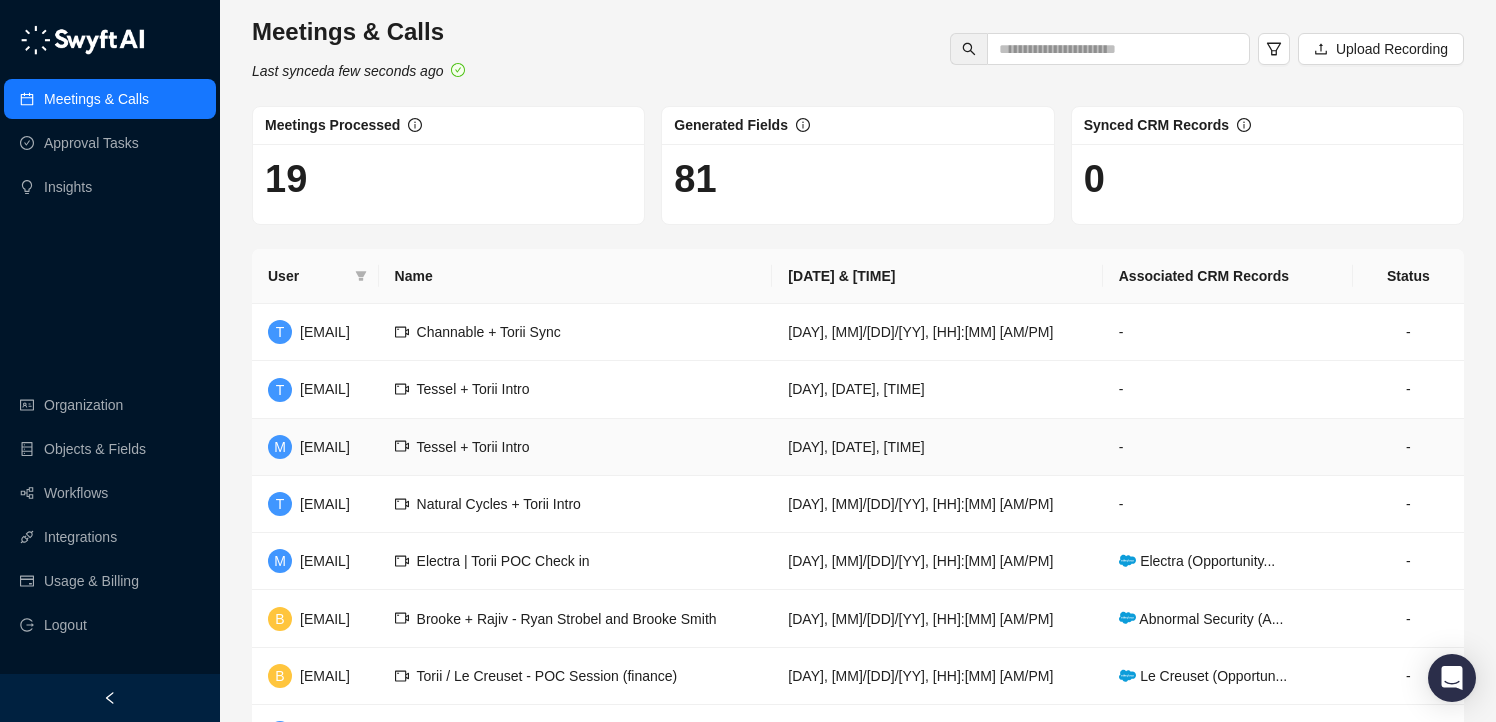click on "Tessel + Torii Intro" at bounding box center [325, 447] 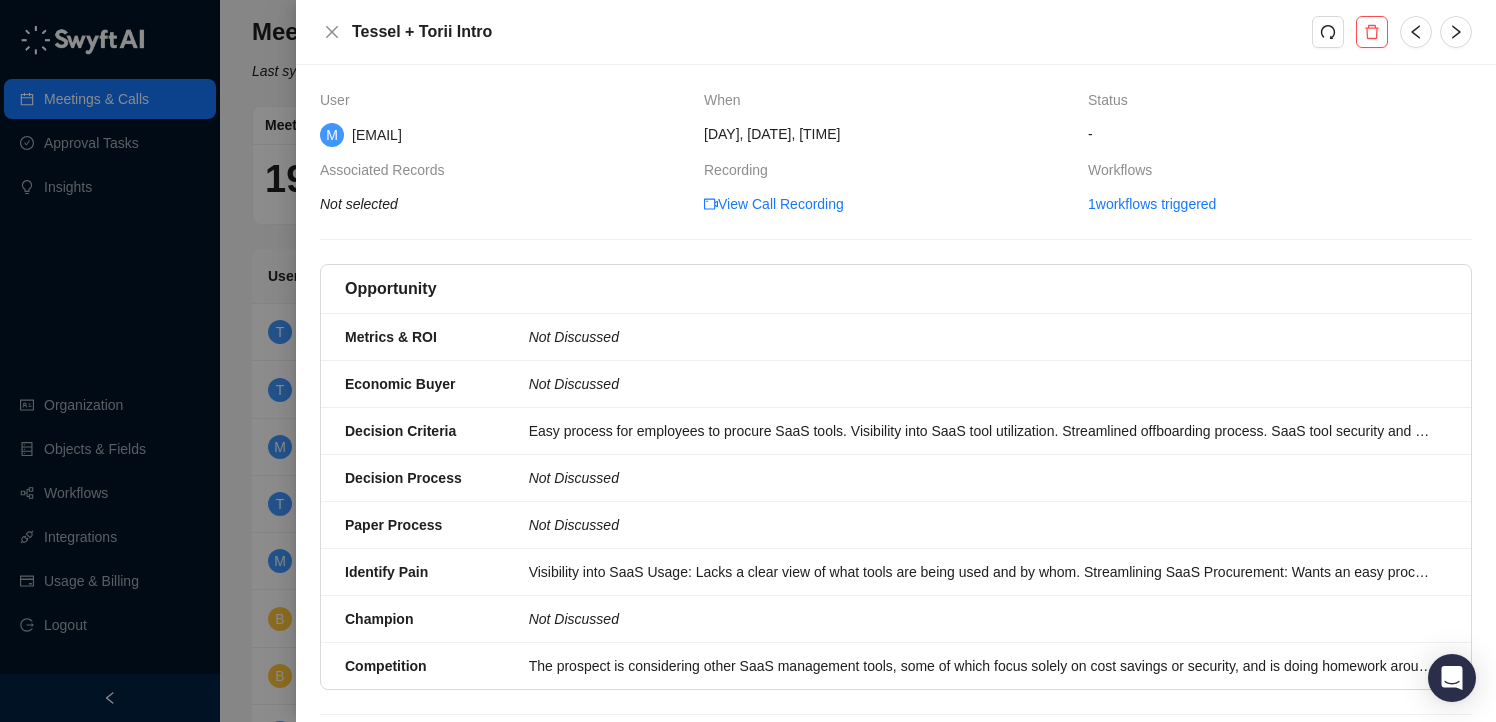 click at bounding box center (748, 361) 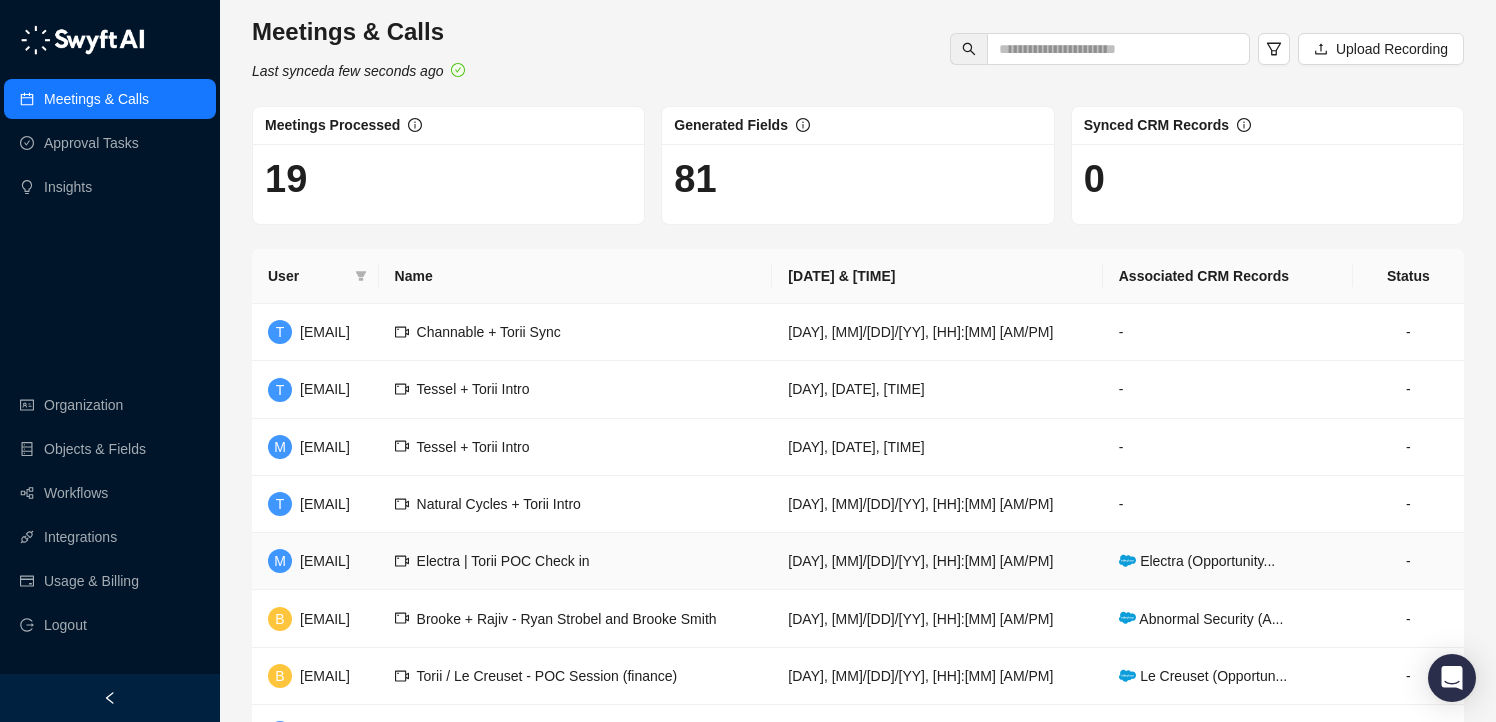 click on "Electra | Torii POC Check in" at bounding box center [325, 561] 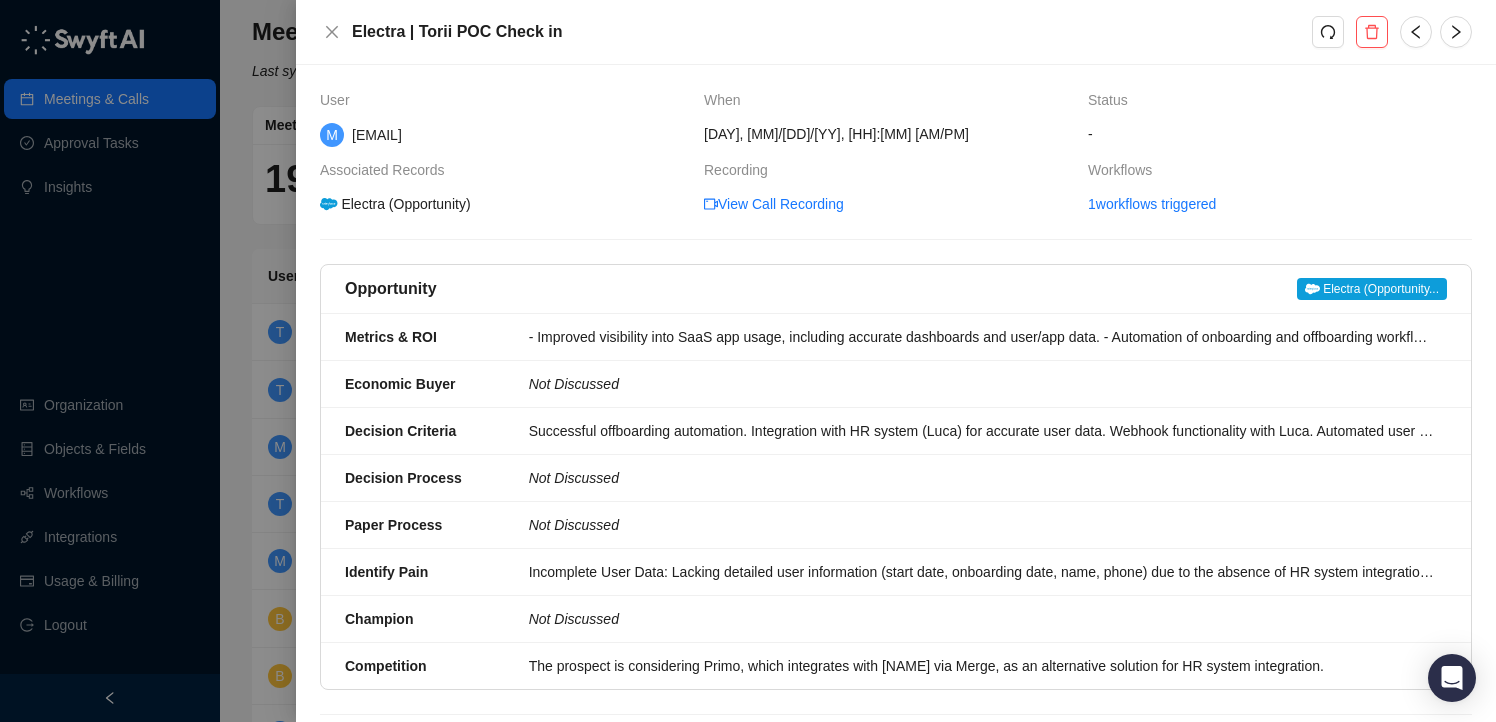 click at bounding box center (748, 361) 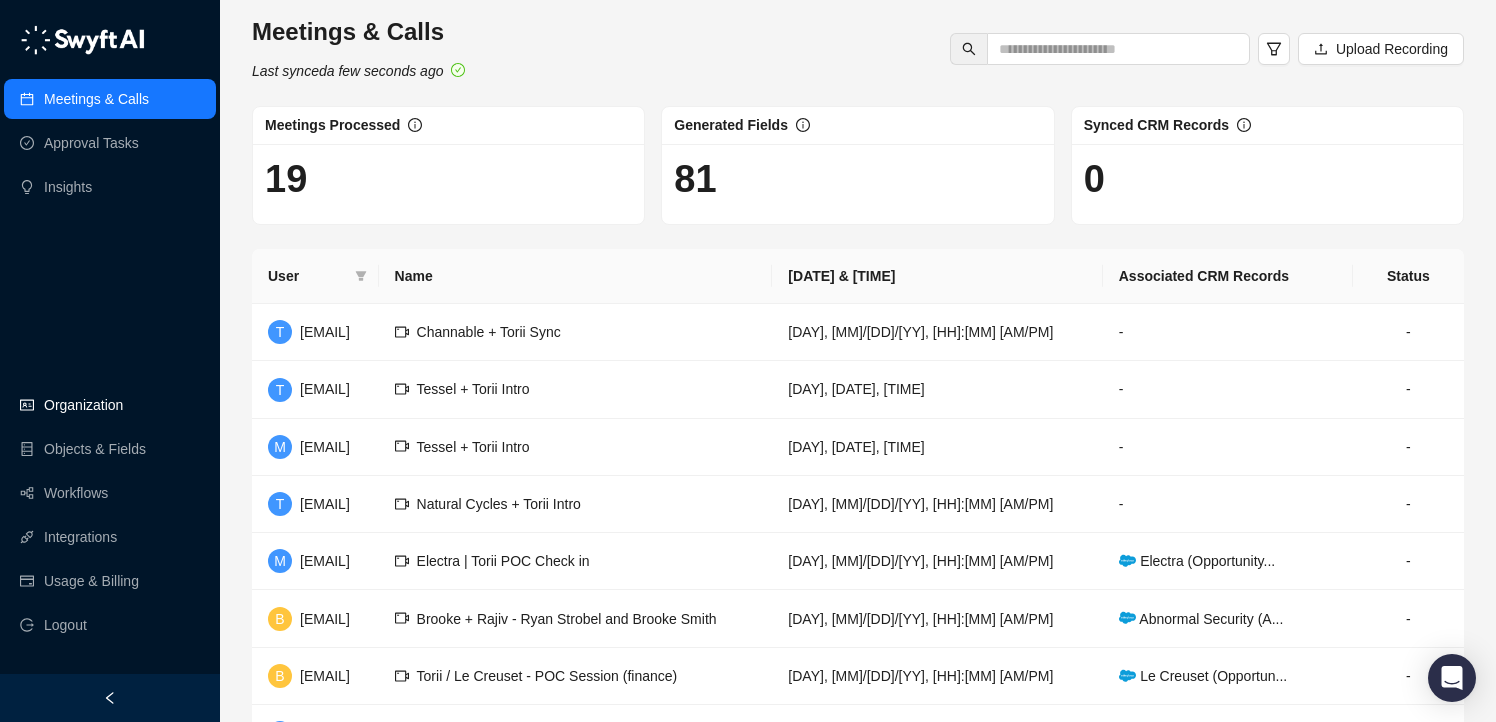 click on "Organization" at bounding box center (83, 405) 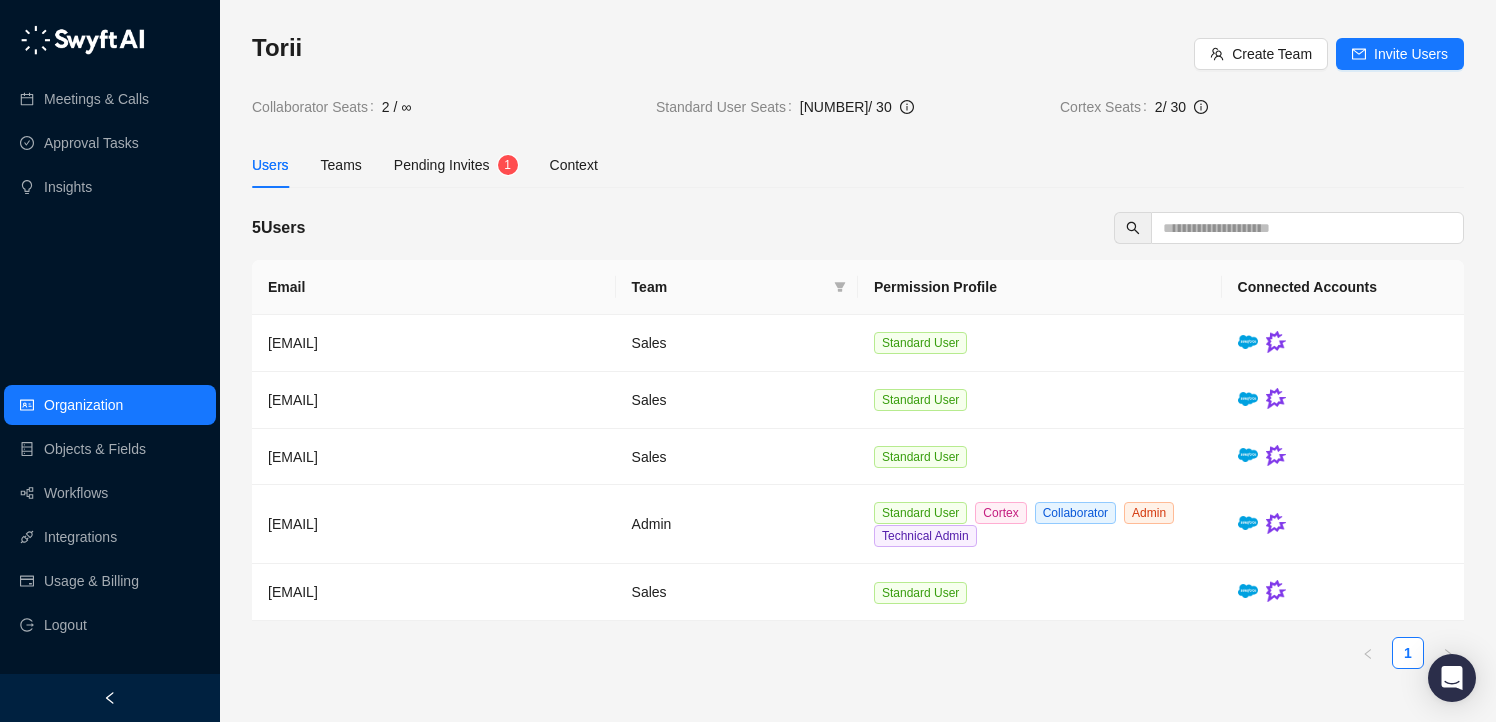 click on "Pending Invites" at bounding box center (442, 165) 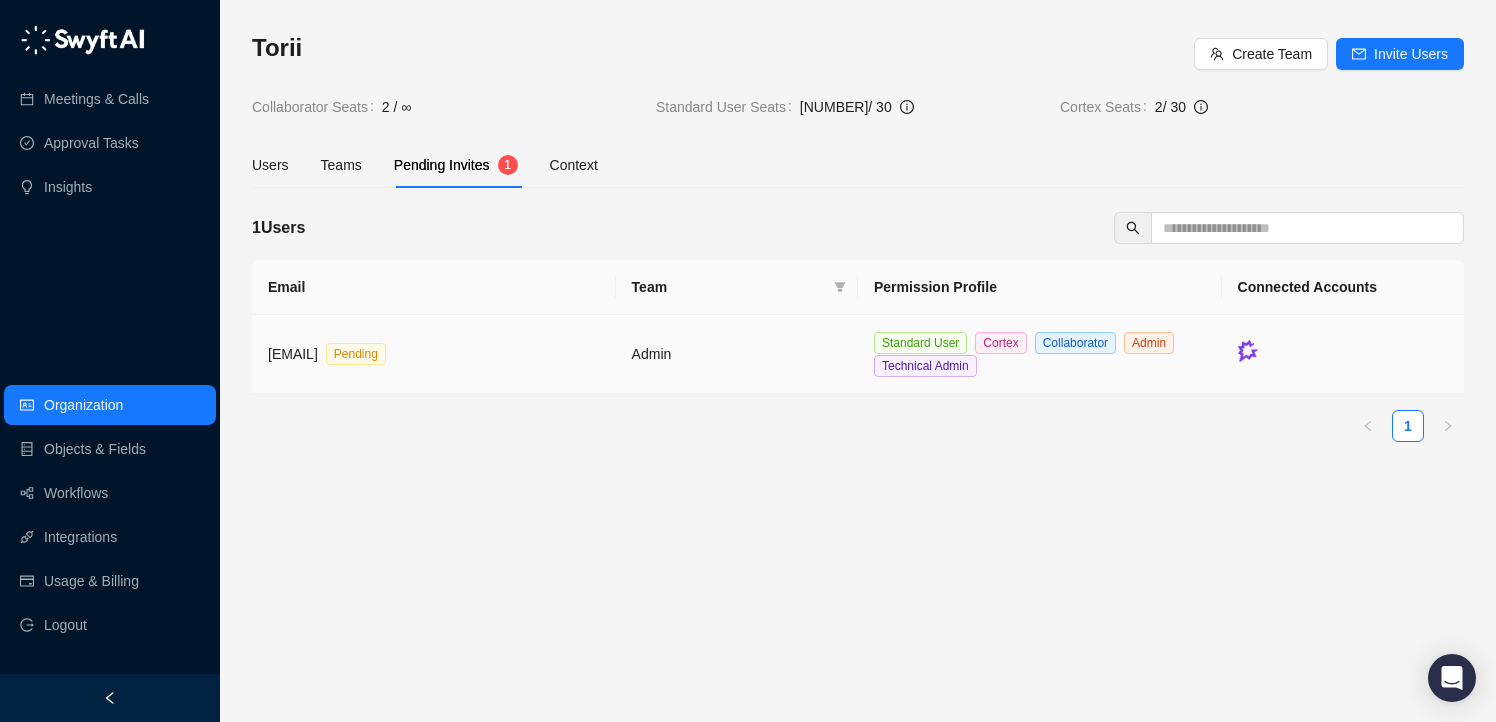 click on "[EMAIL]" at bounding box center [293, 354] 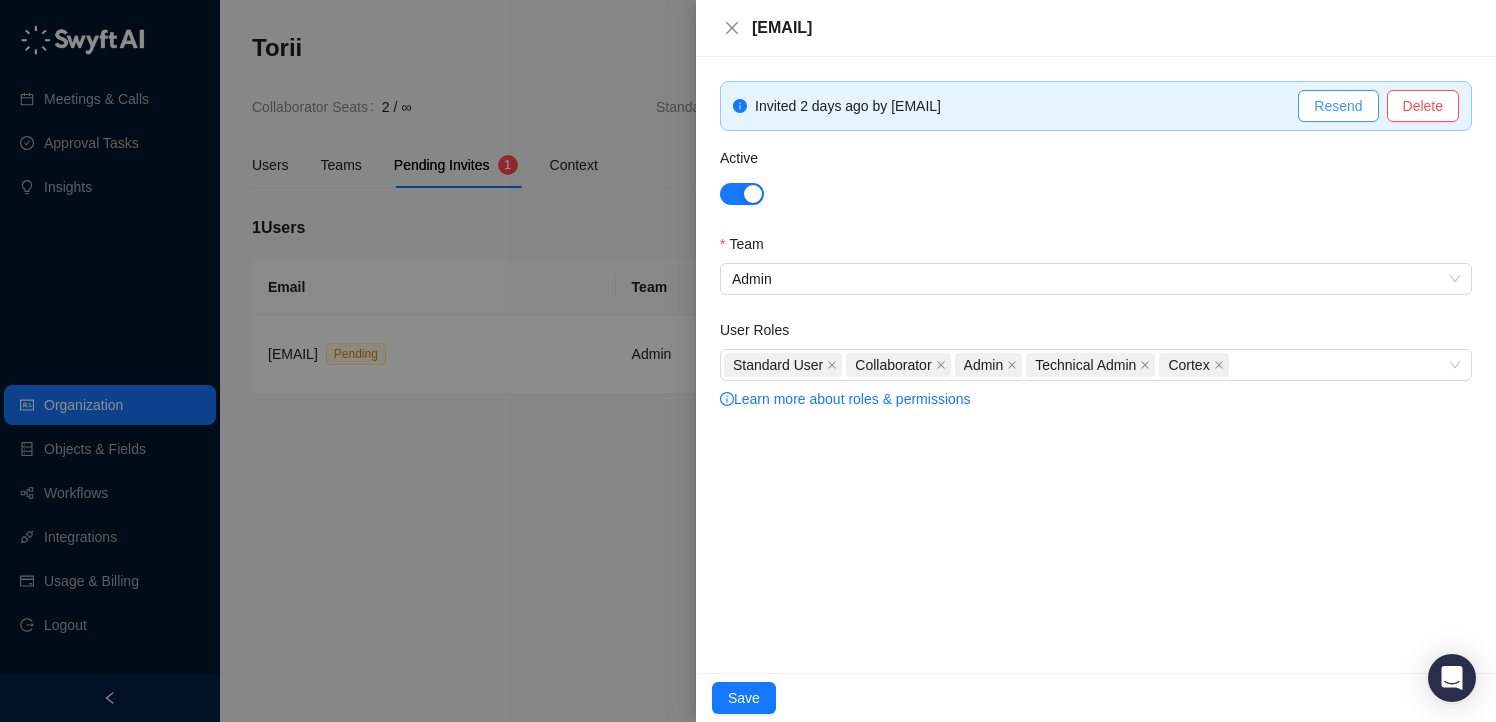 click on "Resend" at bounding box center [1338, 106] 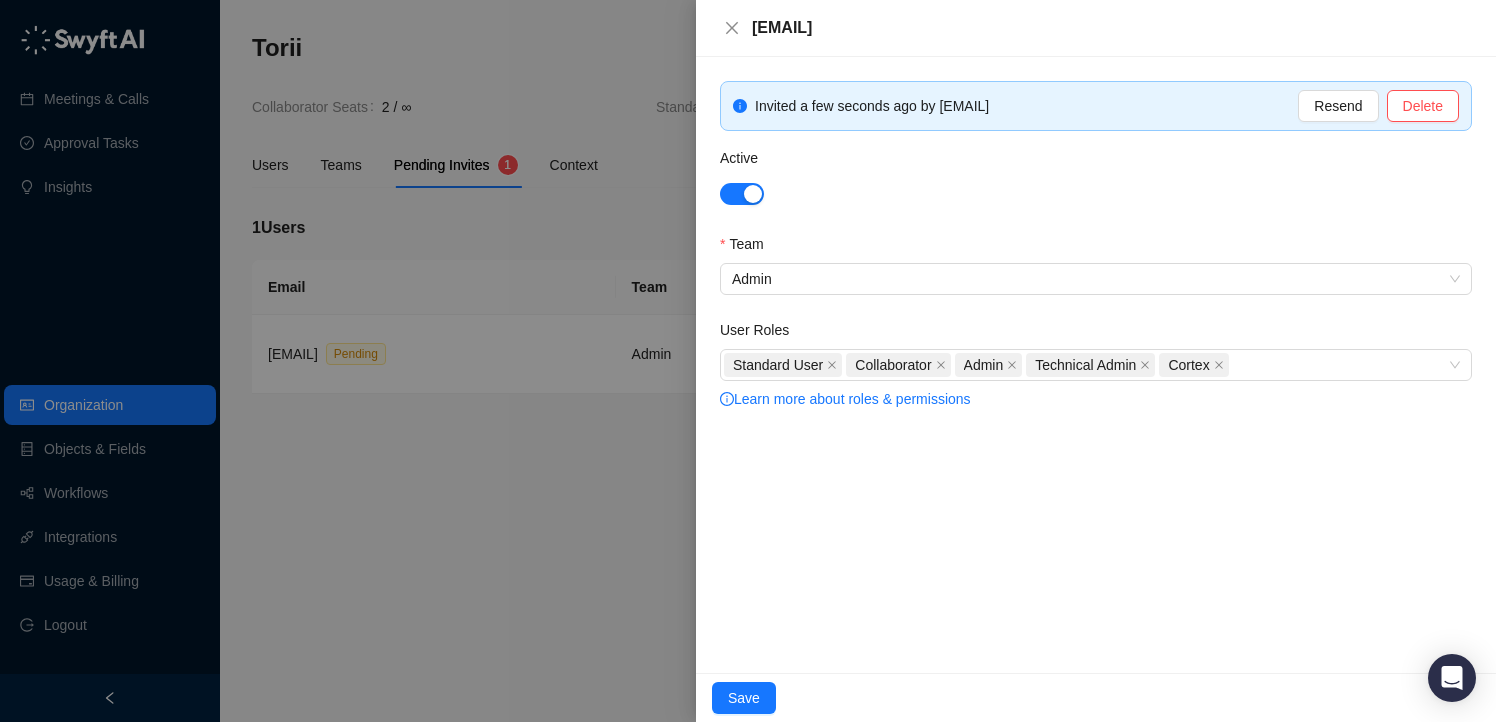 click at bounding box center [748, 361] 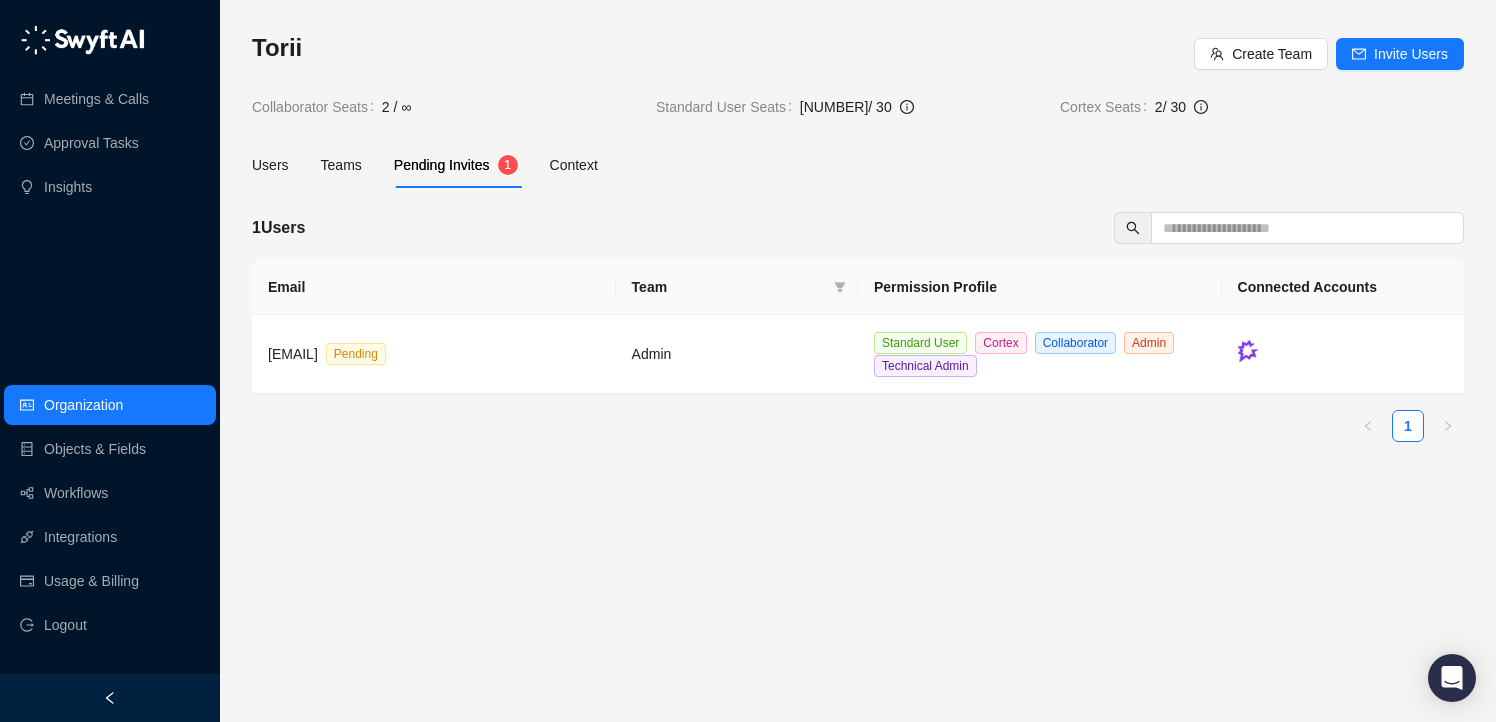 click on "Meetings & Calls" at bounding box center [96, 99] 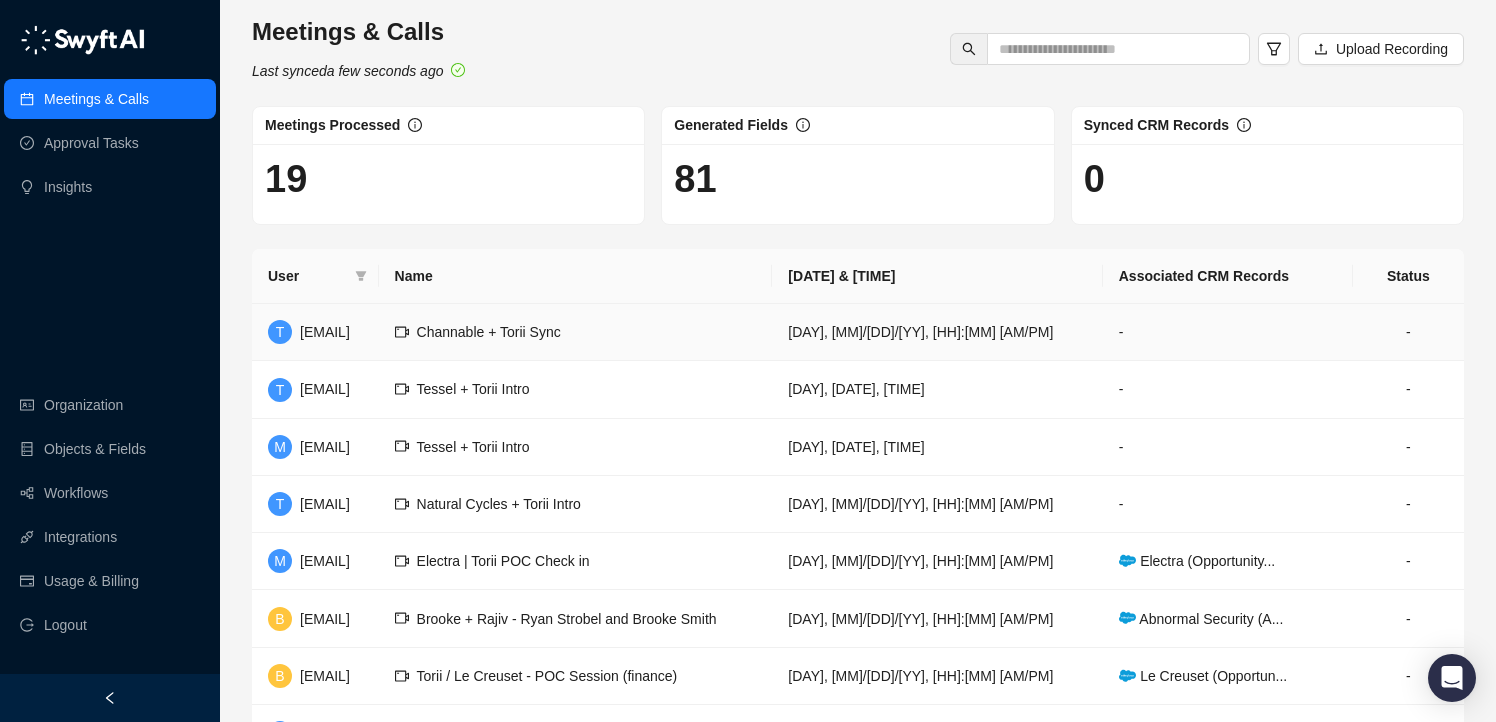 click on "Channable + Torii Sync" at bounding box center [576, 332] 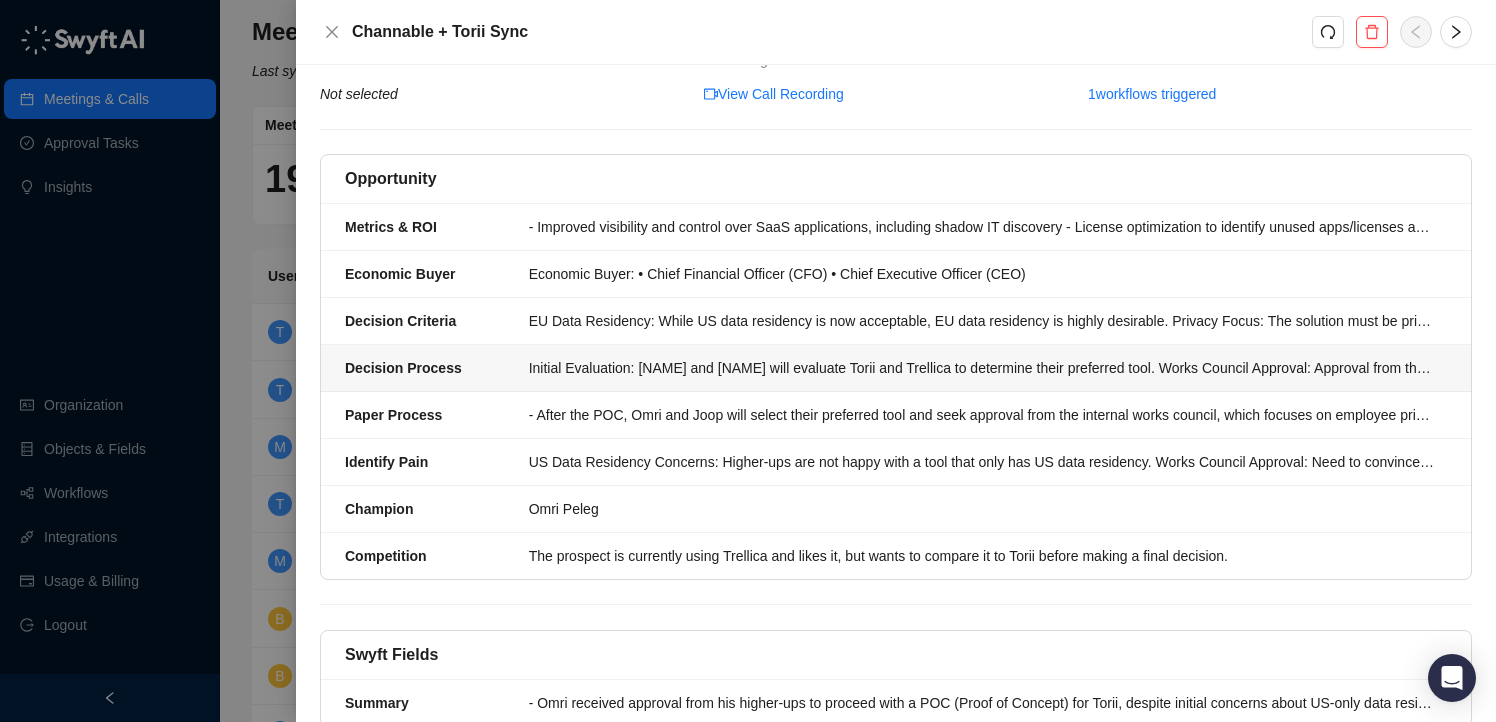 scroll, scrollTop: 85, scrollLeft: 0, axis: vertical 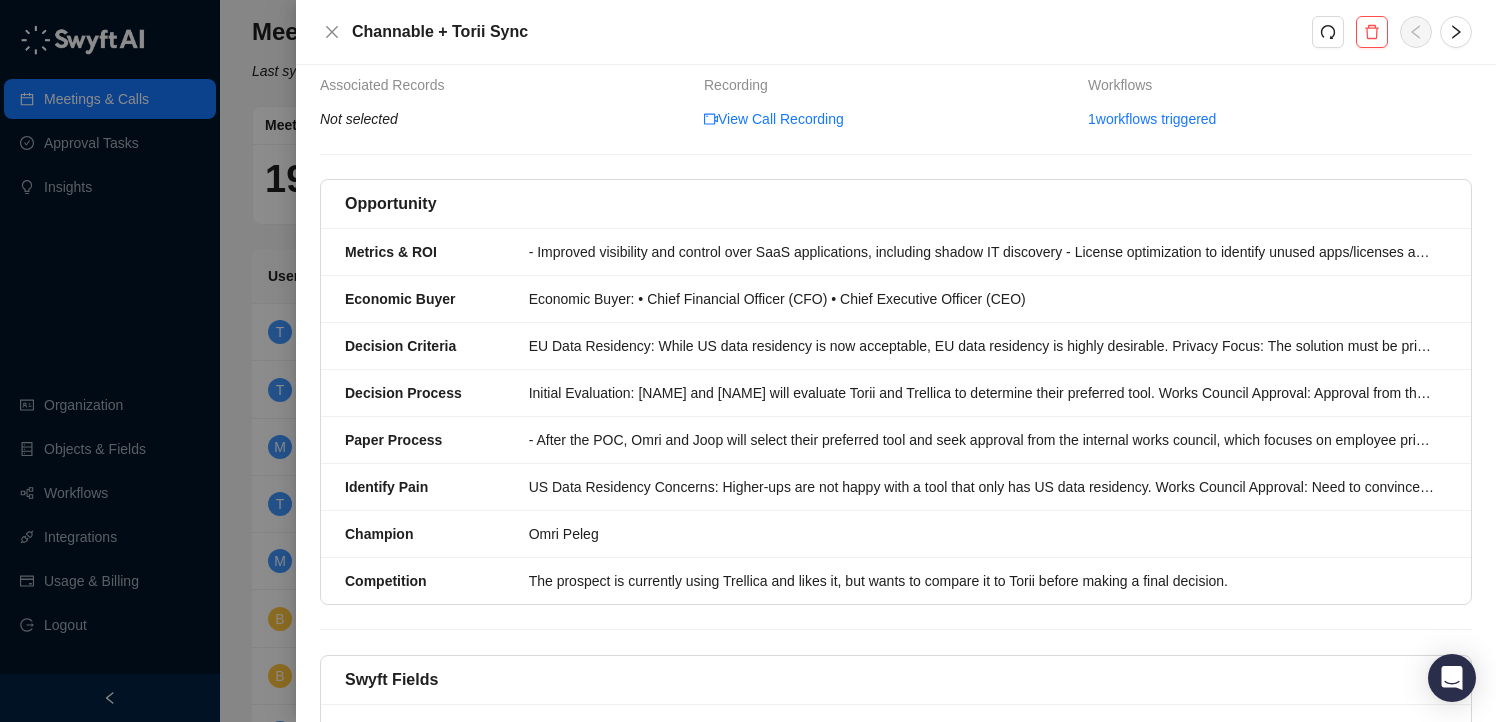 click at bounding box center [748, 361] 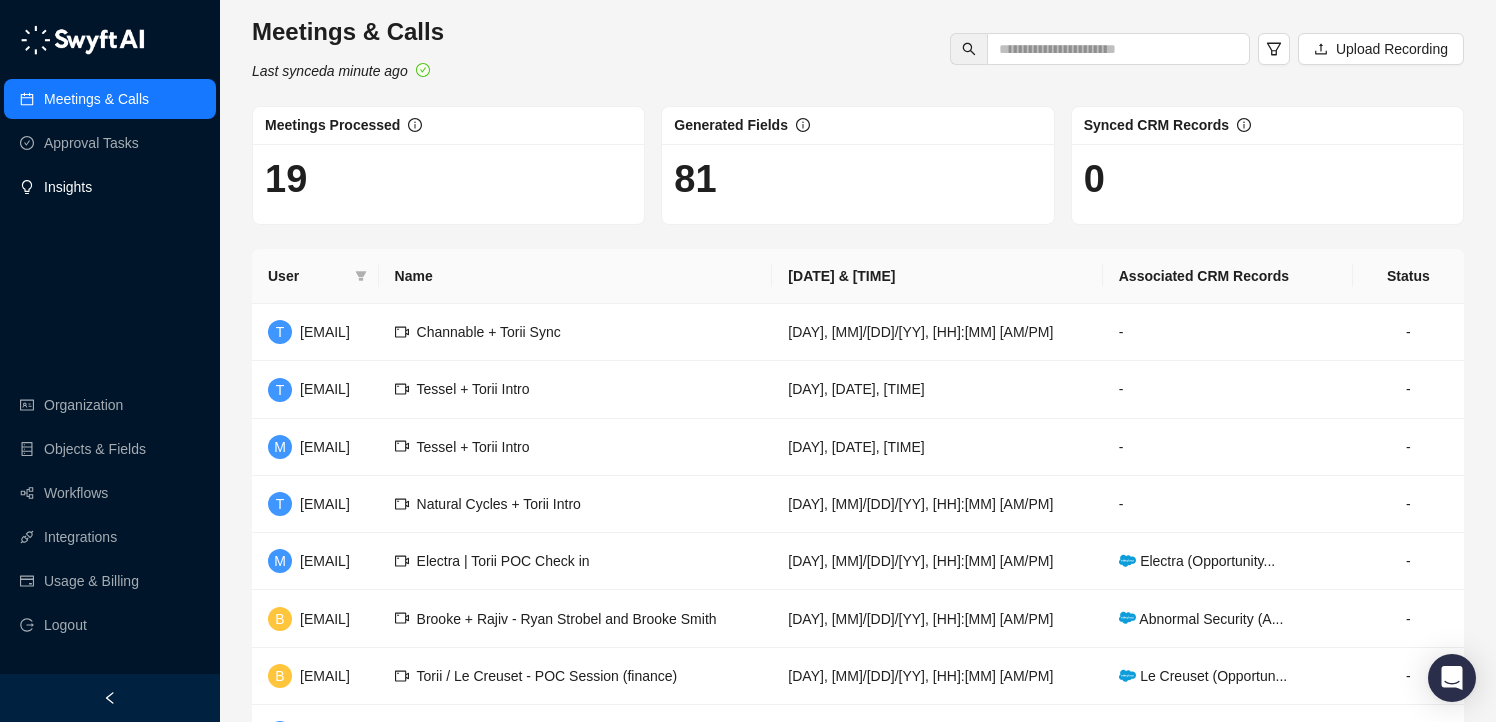 click on "Insights" at bounding box center (110, 187) 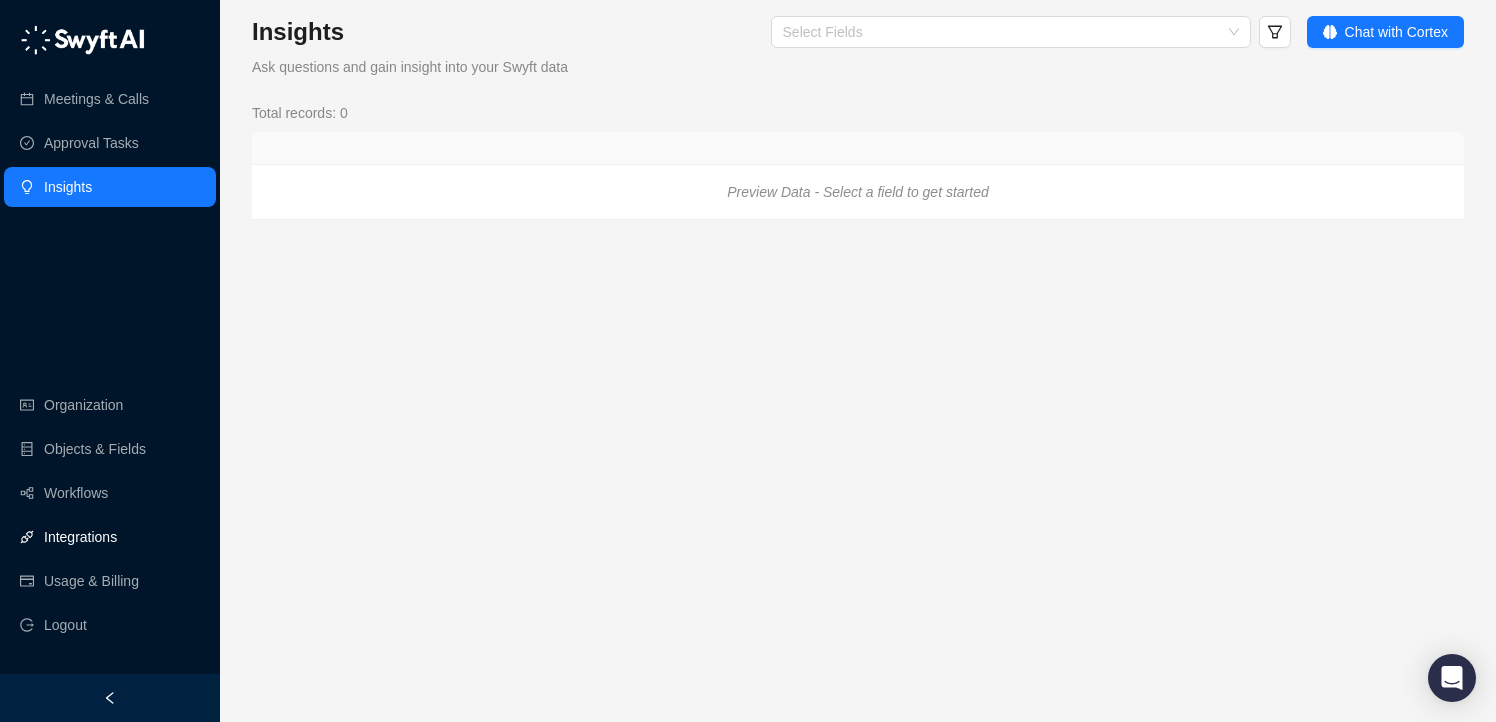 click on "Integrations" at bounding box center (80, 537) 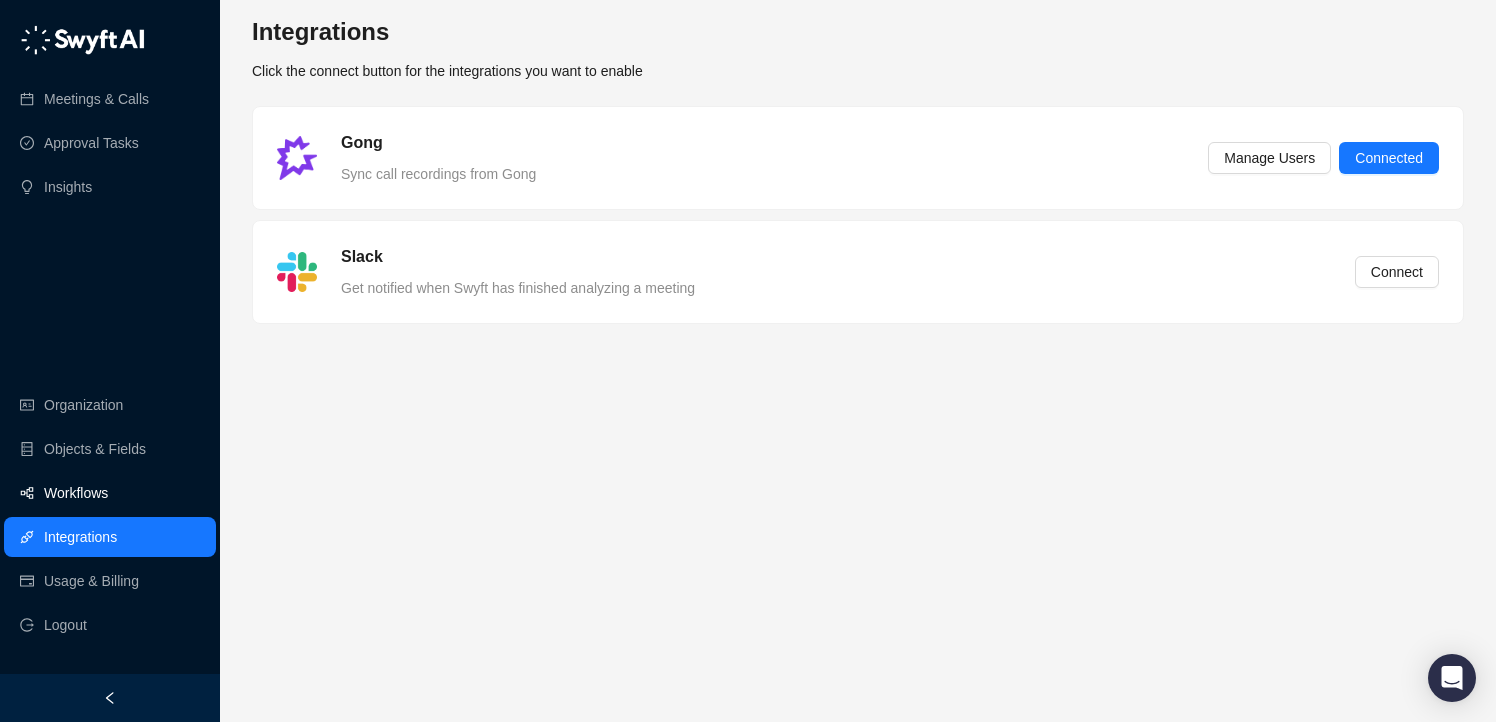 click on "Workflows" at bounding box center [76, 493] 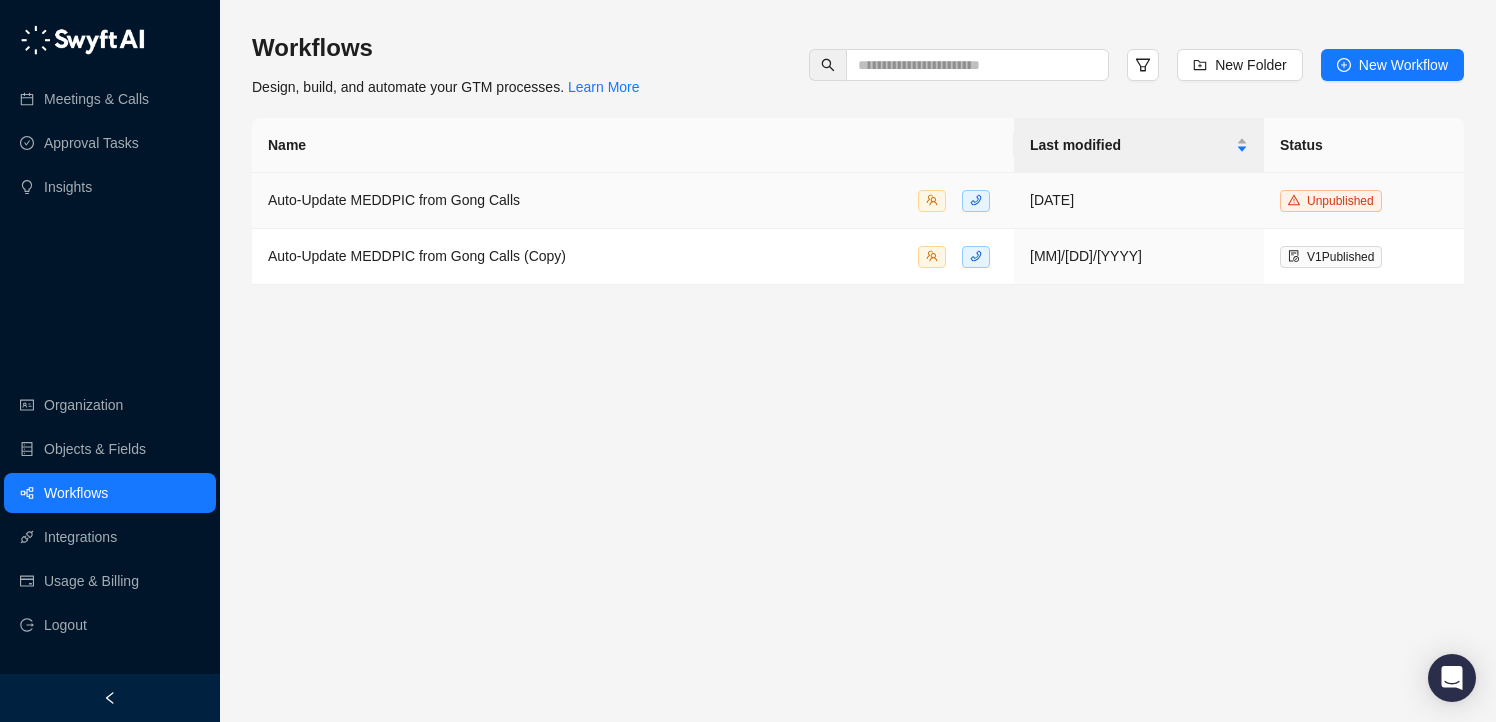 click on "Unpublished" at bounding box center [1340, 201] 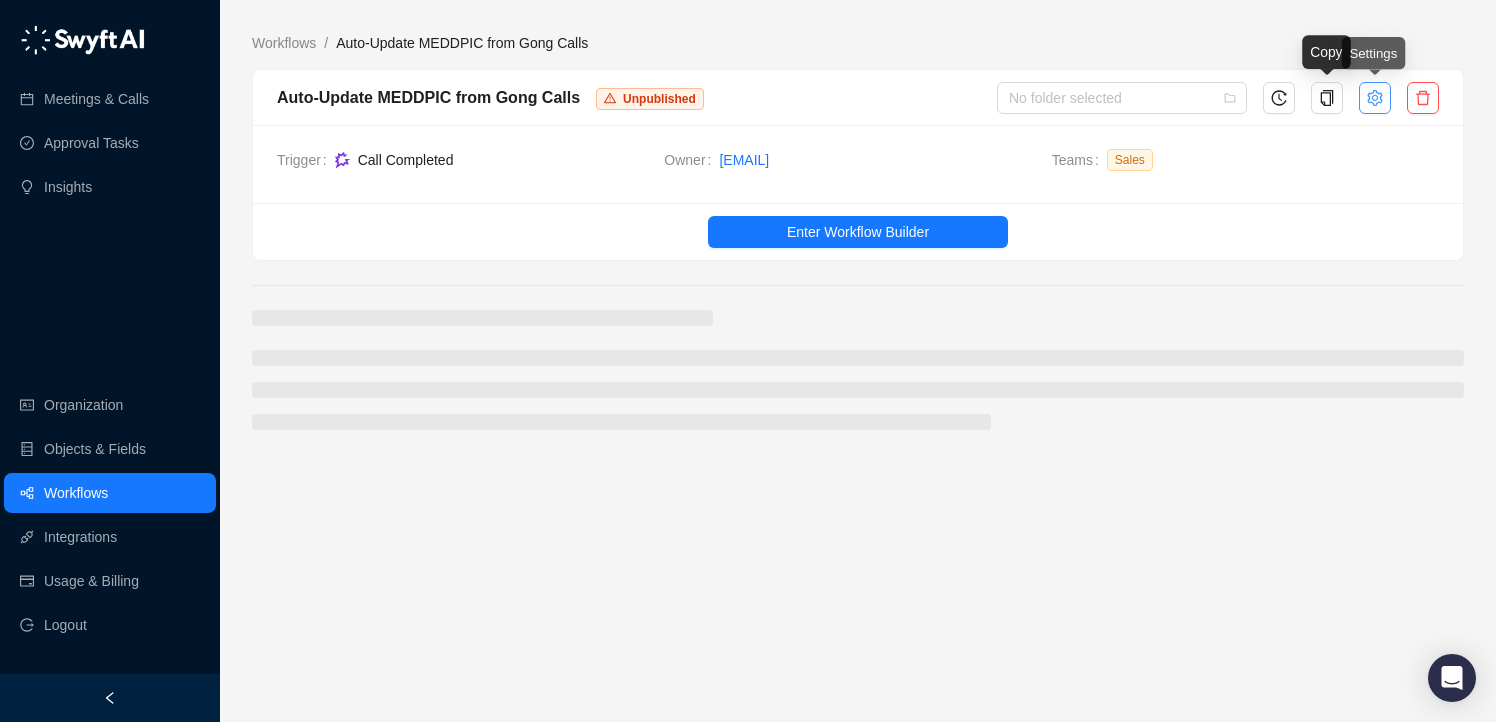 click at bounding box center [1374, 97] 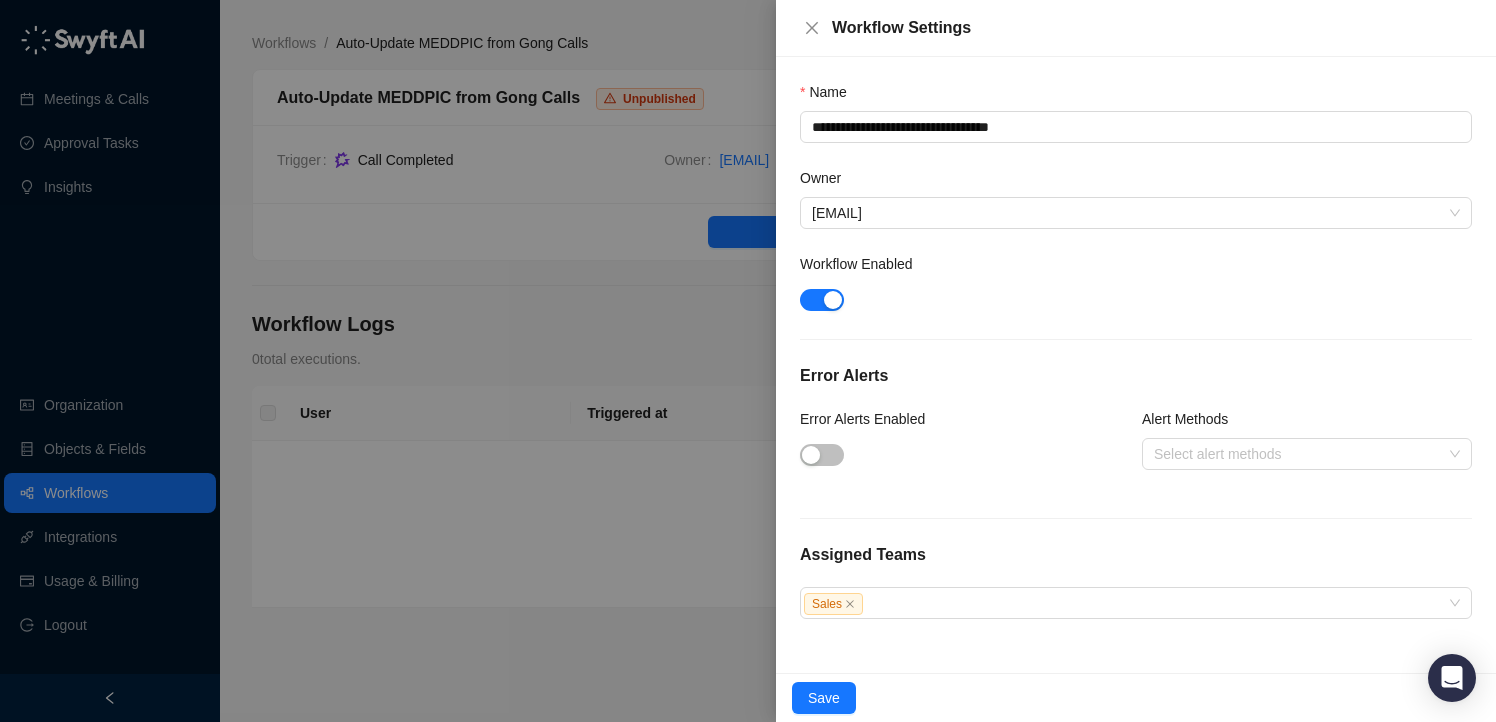 click at bounding box center [748, 361] 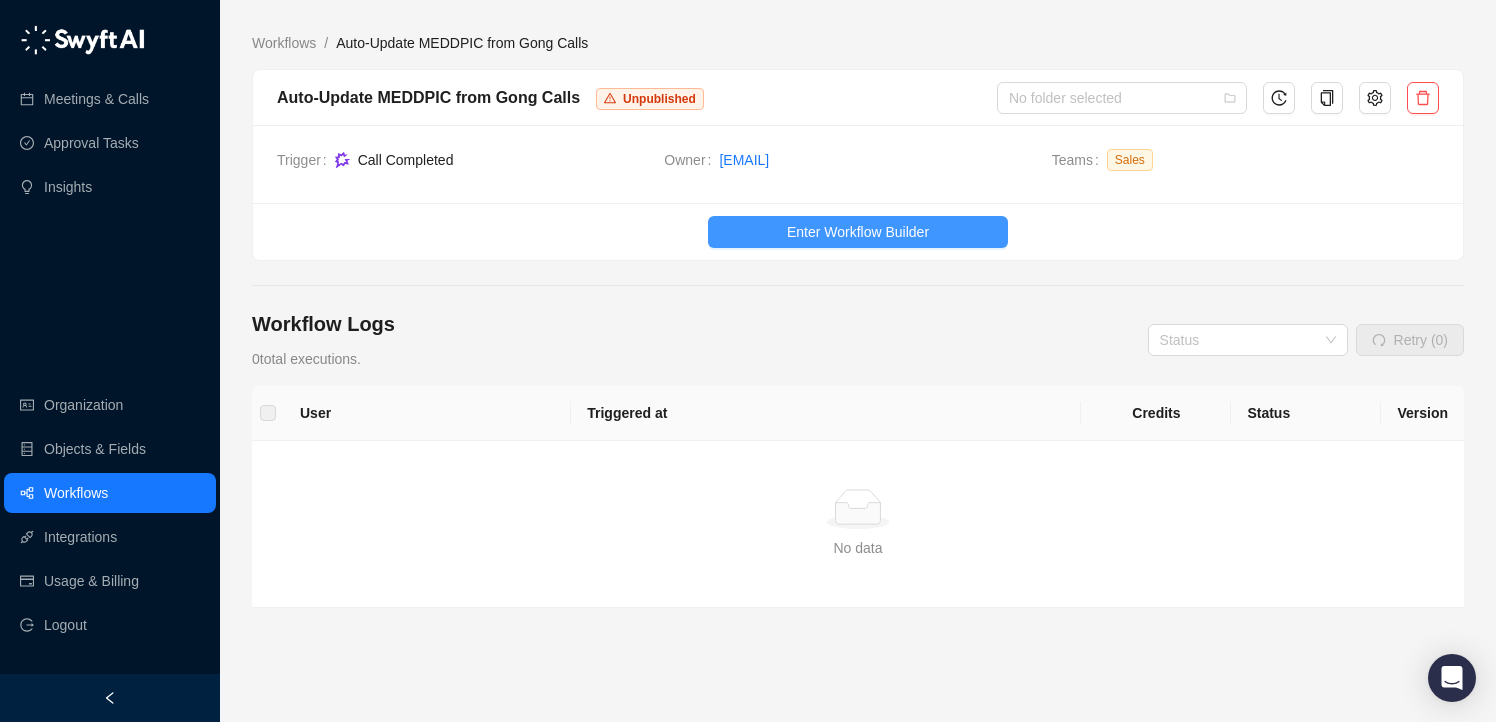 click on "Enter Workflow Builder" at bounding box center [858, 232] 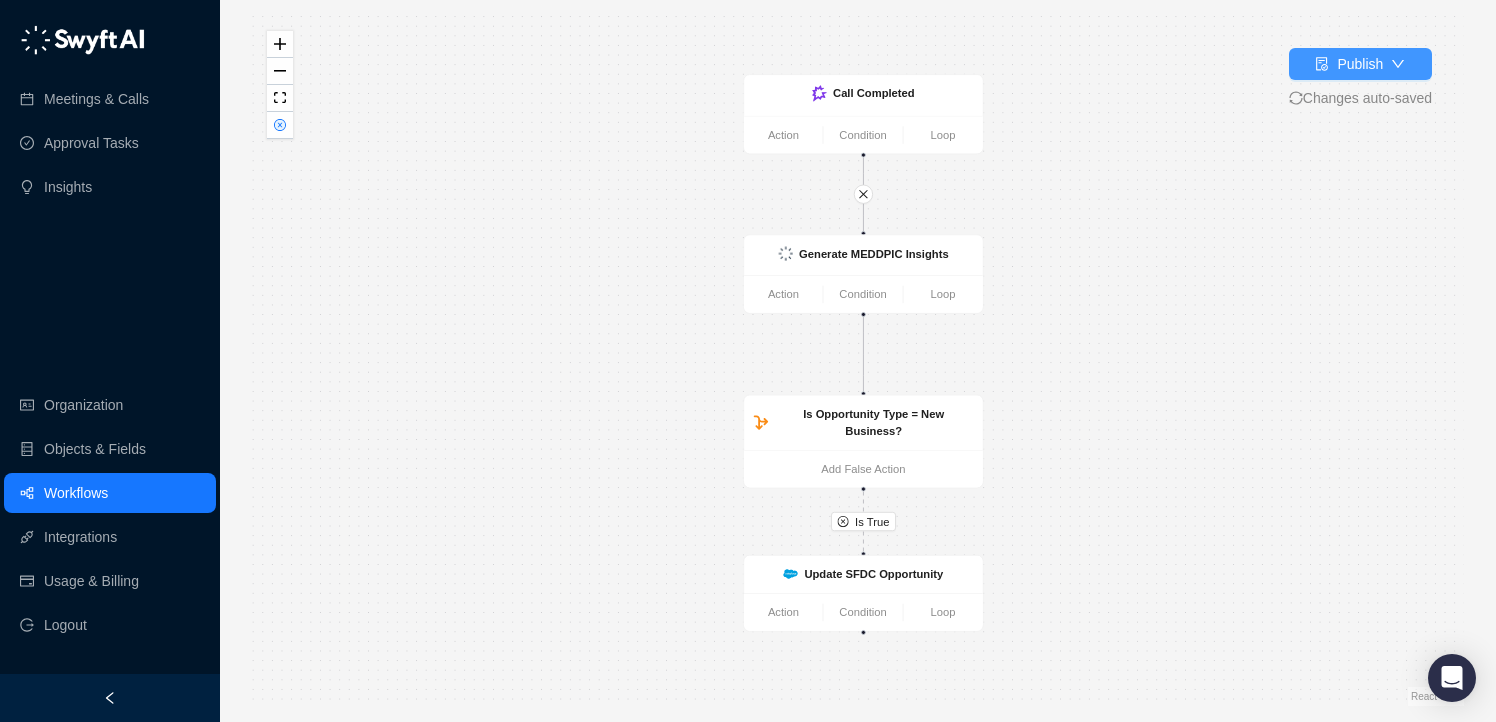 click on "Publish" at bounding box center (1360, 64) 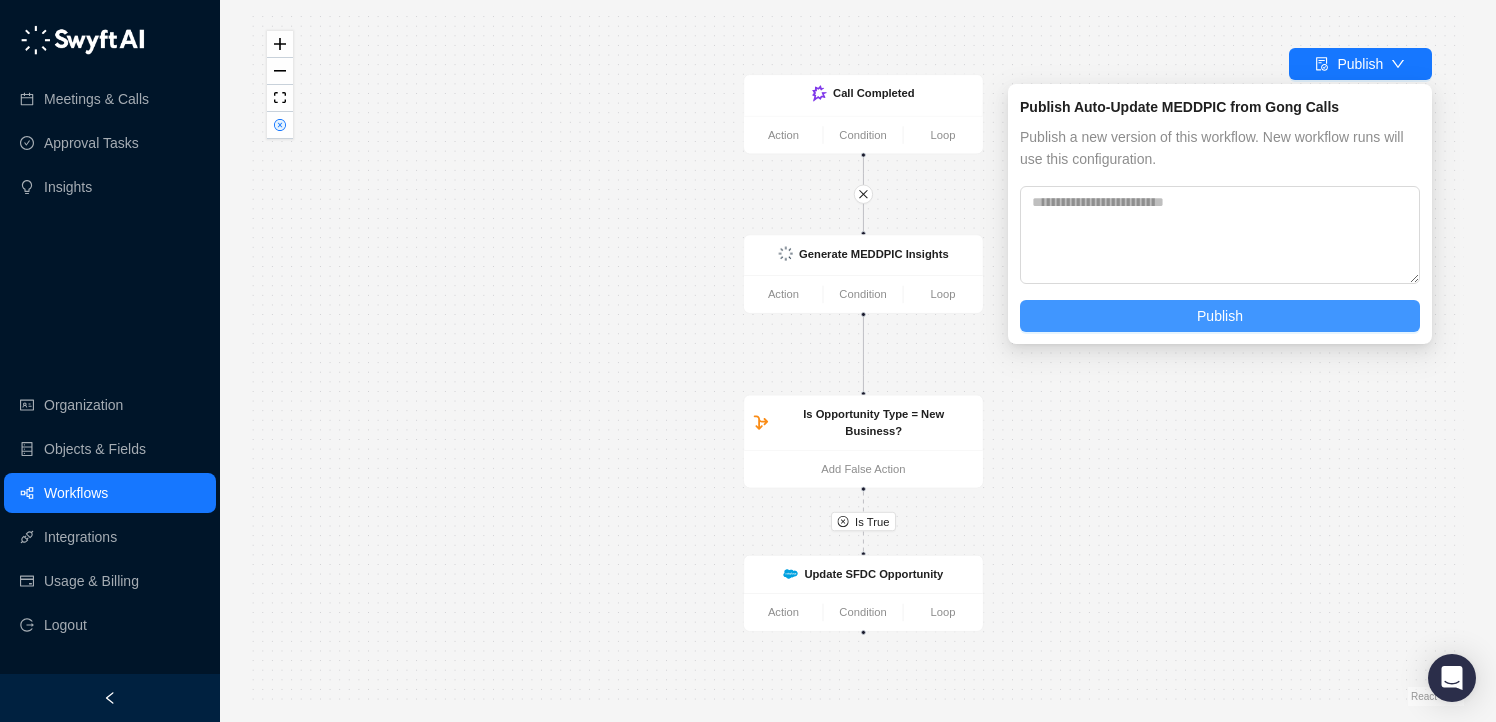 click on "Publish" at bounding box center [1220, 316] 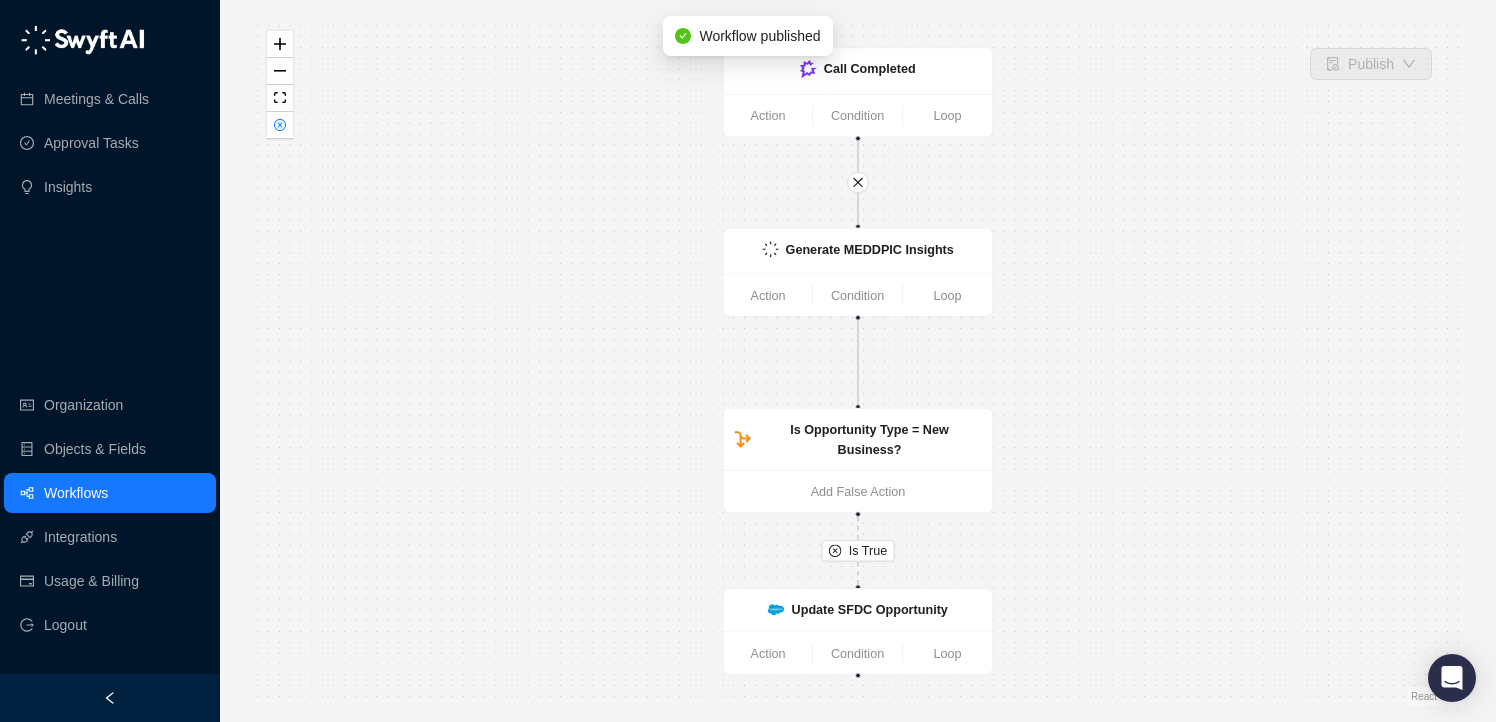 click on "Workflows" at bounding box center [76, 493] 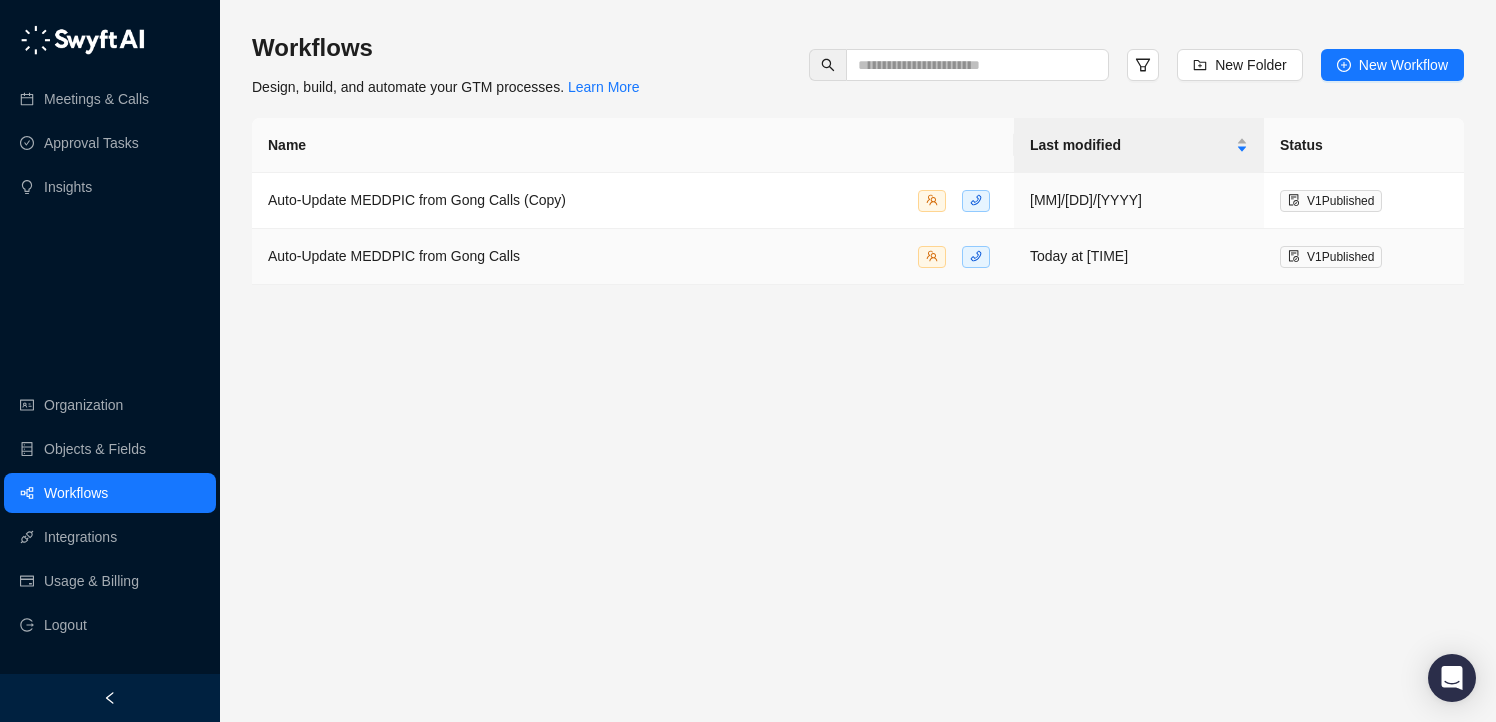 click on "V 1  Published" at bounding box center (1340, 257) 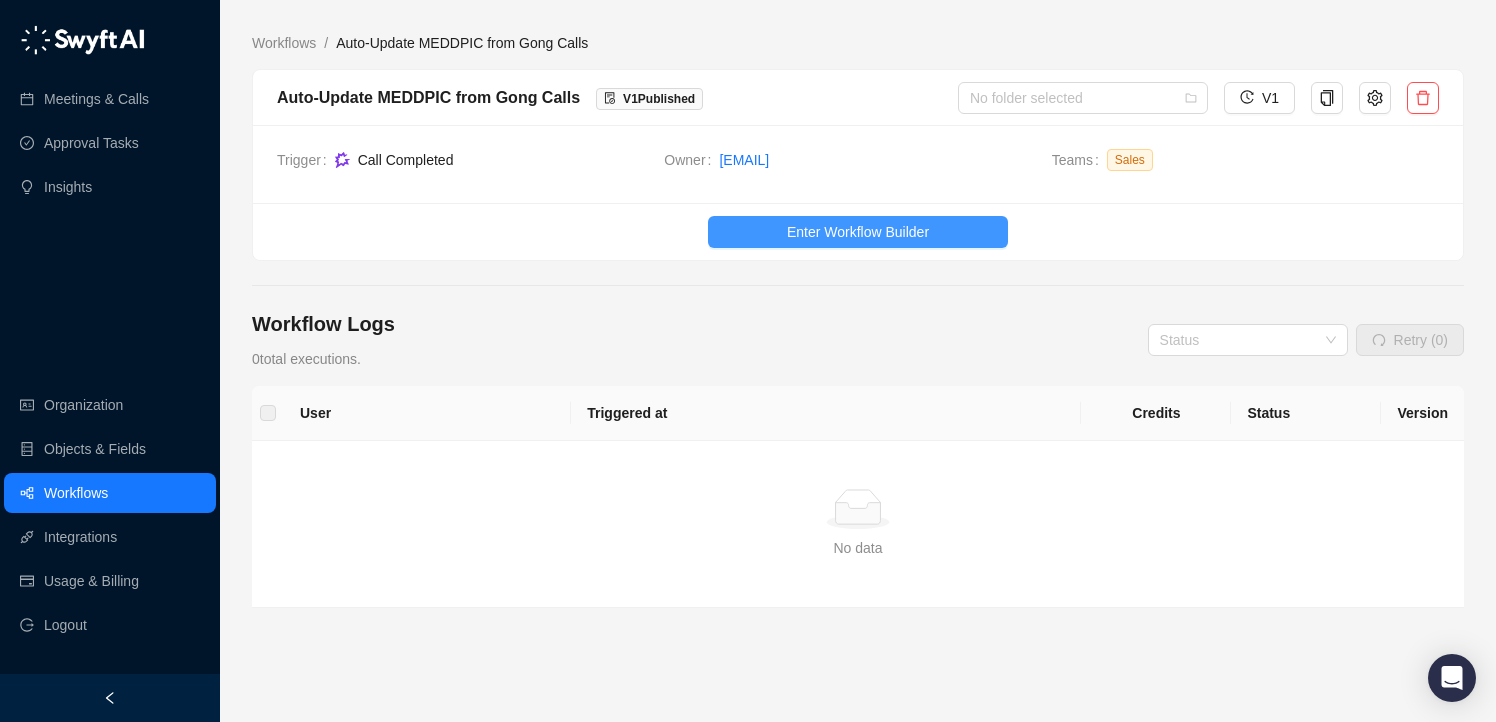 click on "Enter Workflow Builder" at bounding box center [858, 232] 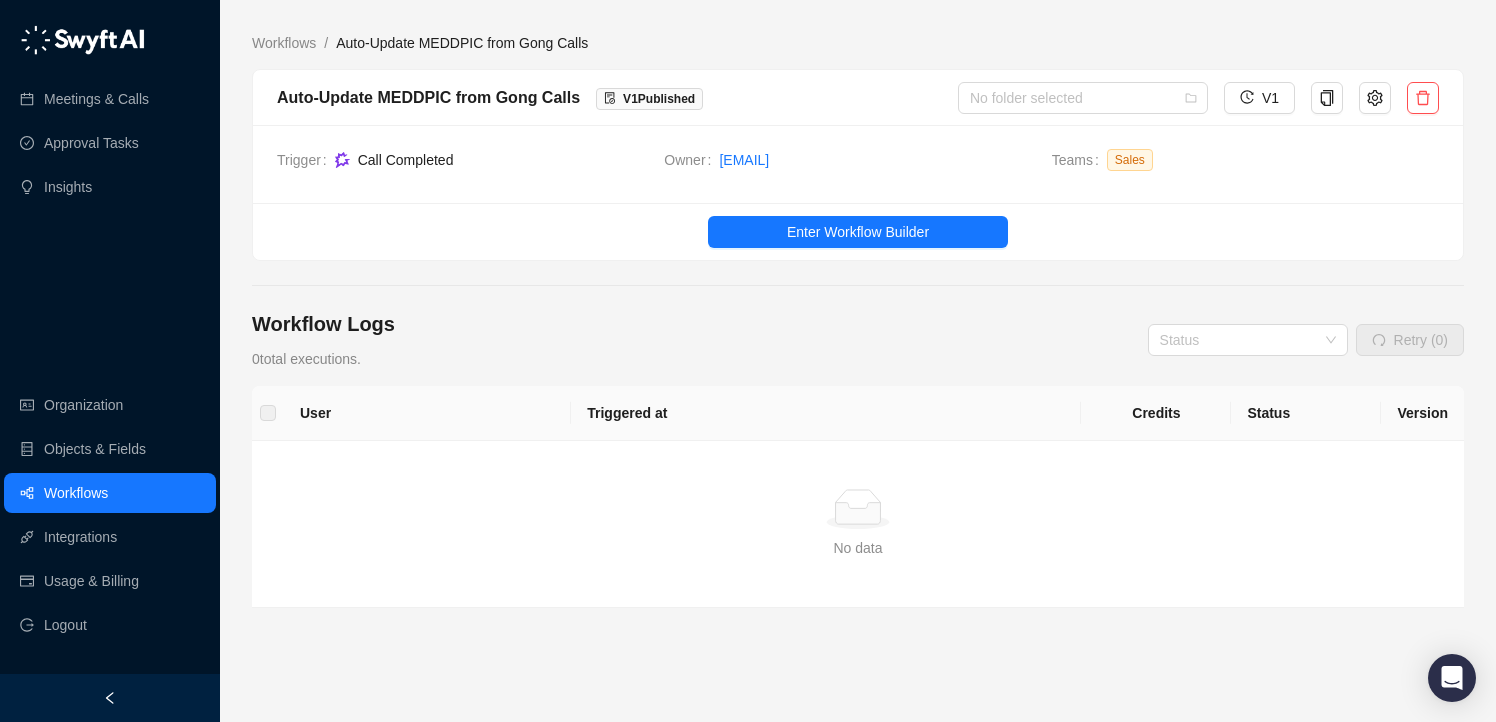 click on "Workflows" at bounding box center (76, 493) 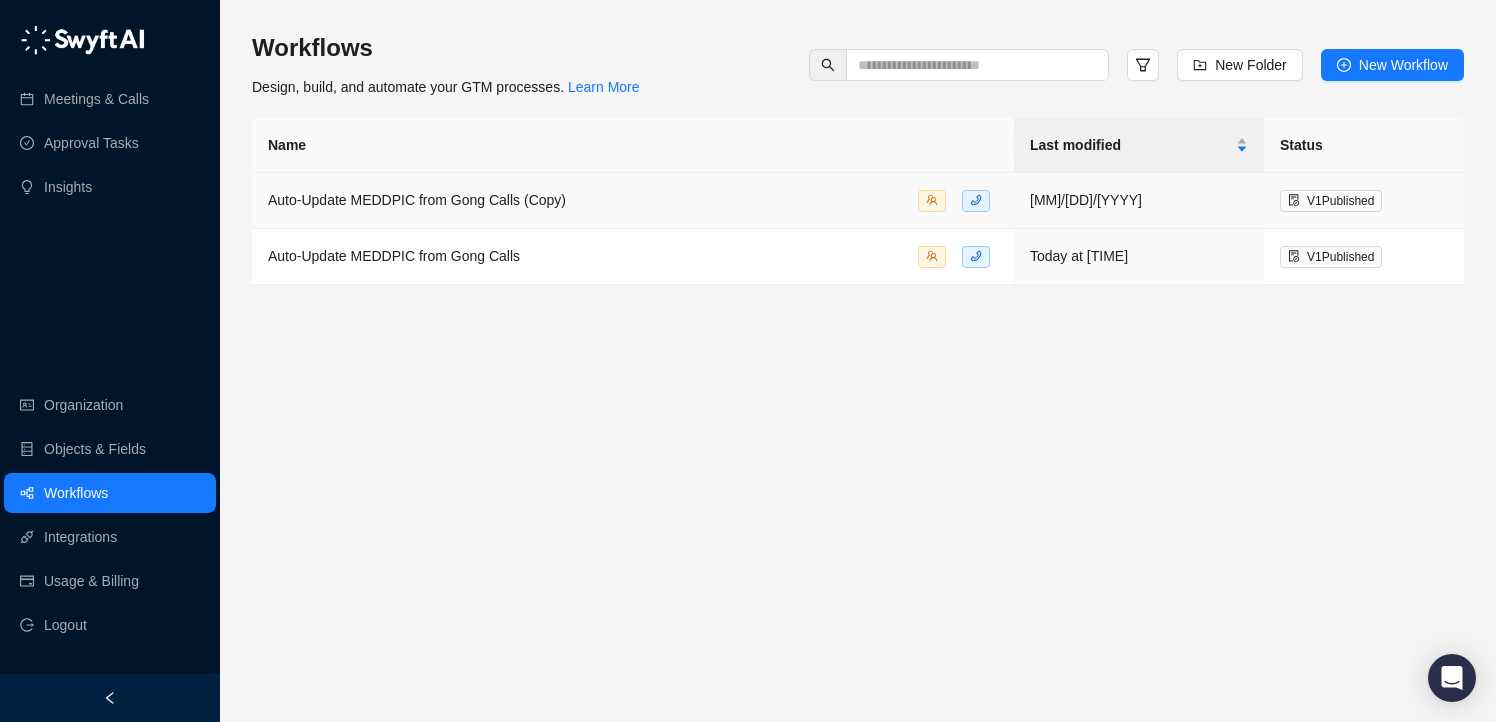 click on "V 1  Published" at bounding box center (1340, 201) 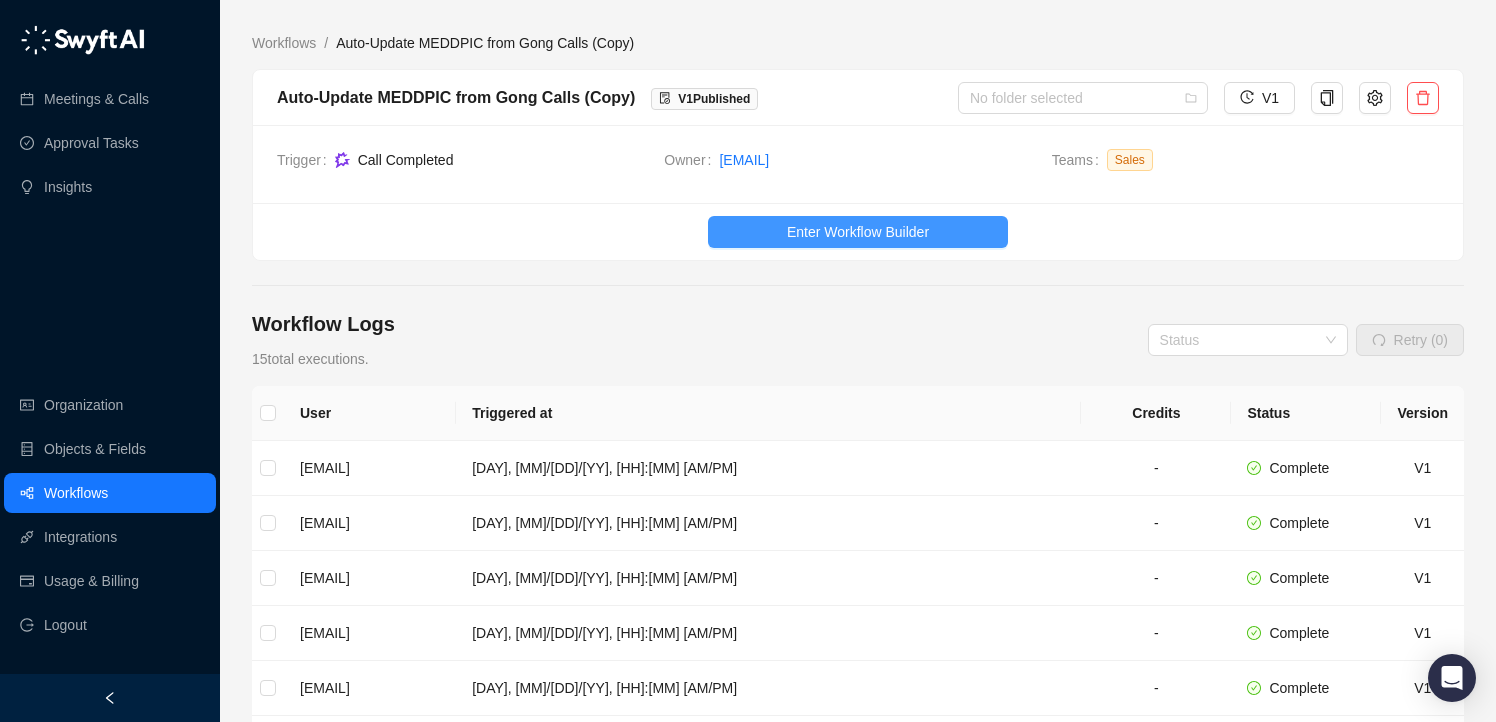 click on "Enter Workflow Builder" at bounding box center [858, 232] 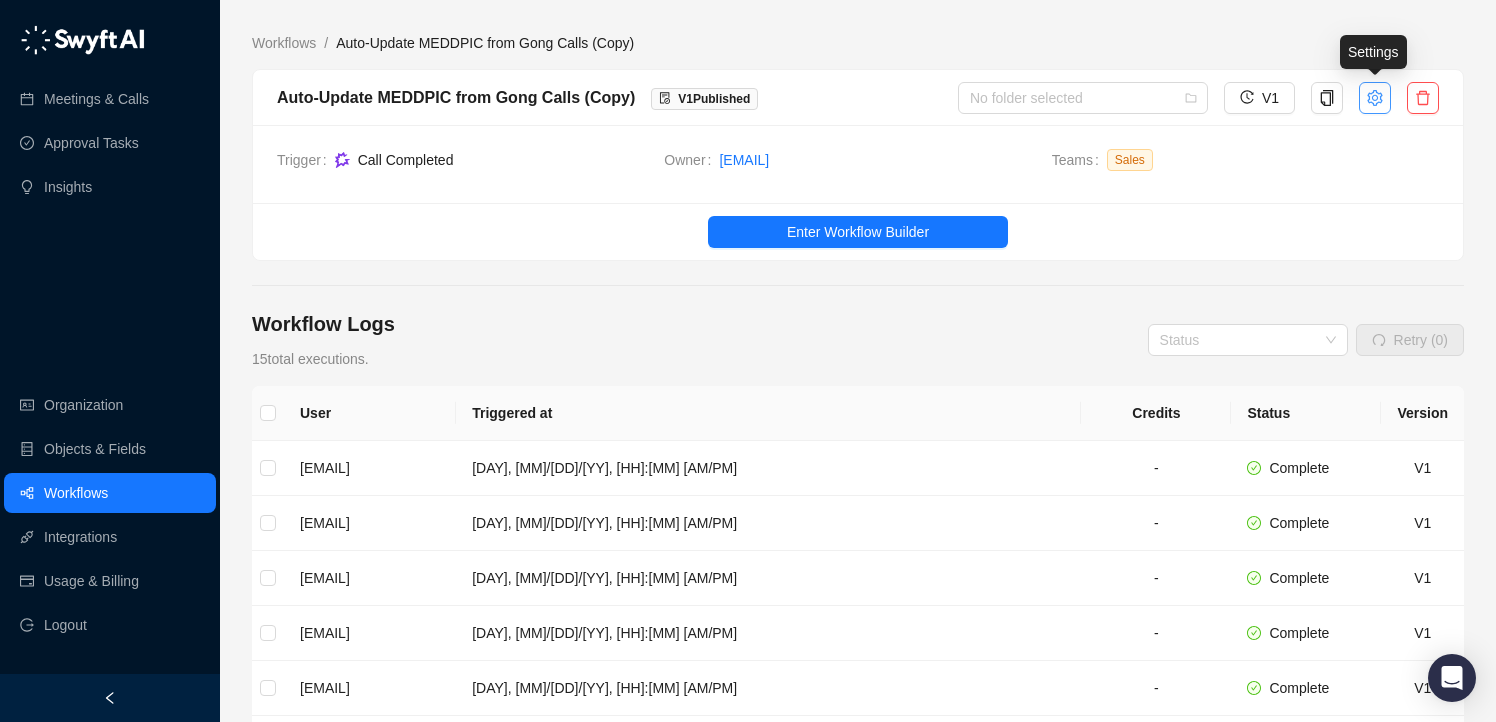 click at bounding box center (1374, 97) 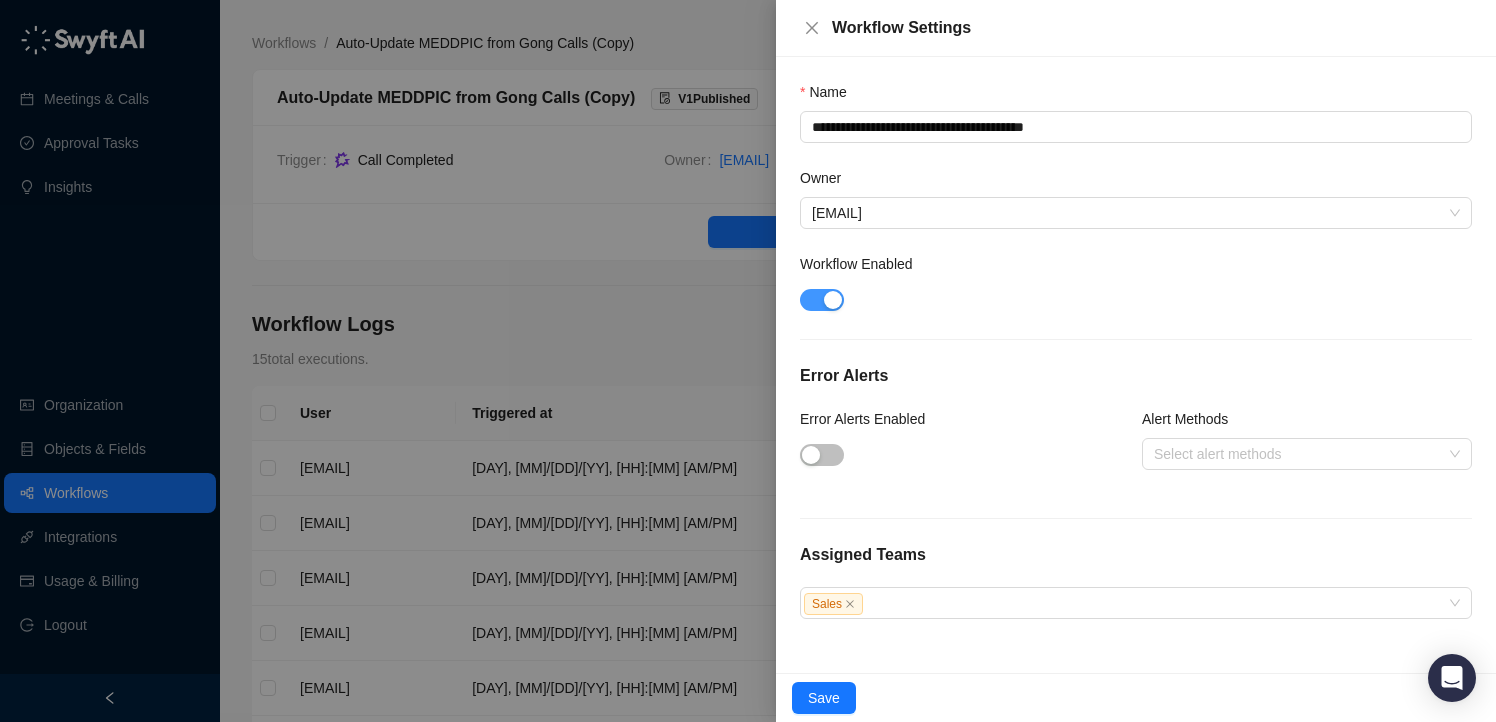 click at bounding box center (833, 300) 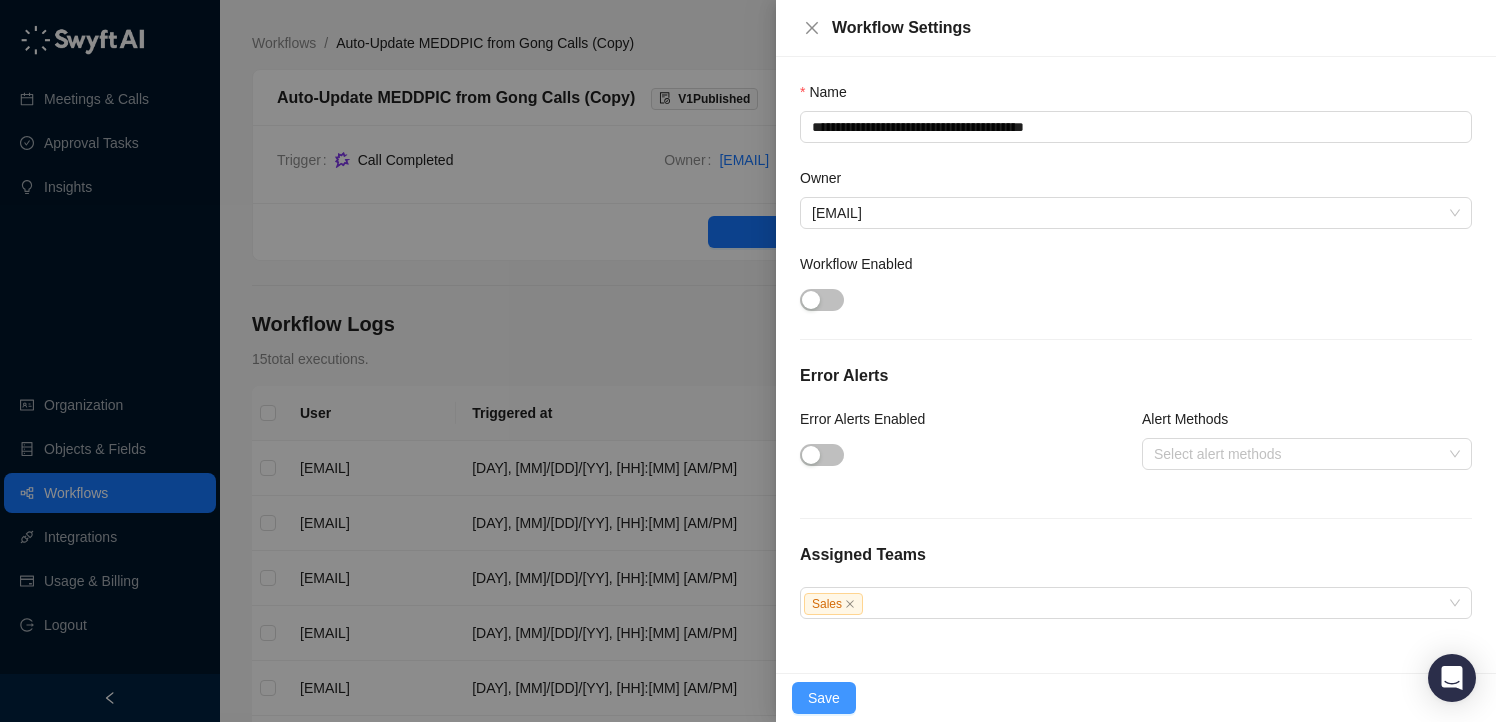 click on "Save" at bounding box center (824, 698) 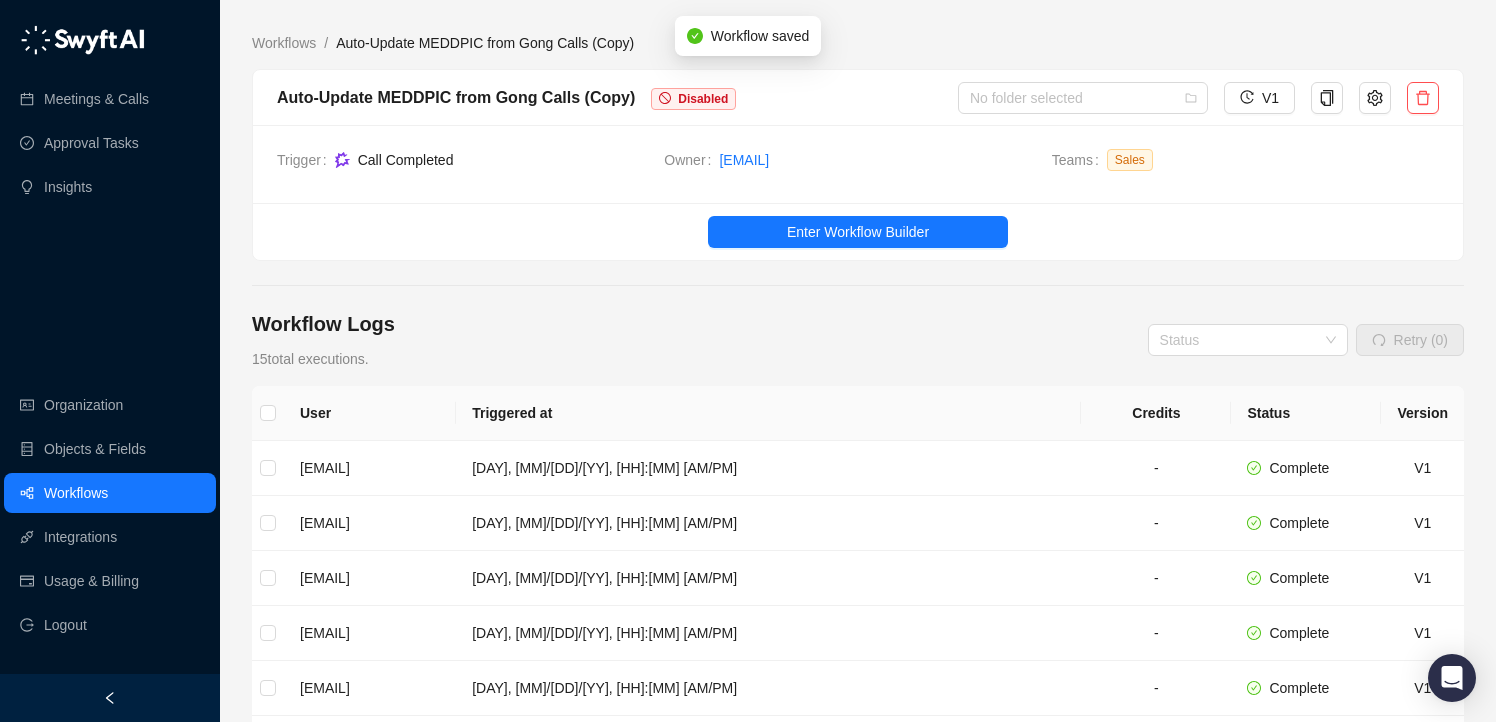 click on "Workflows" at bounding box center (76, 493) 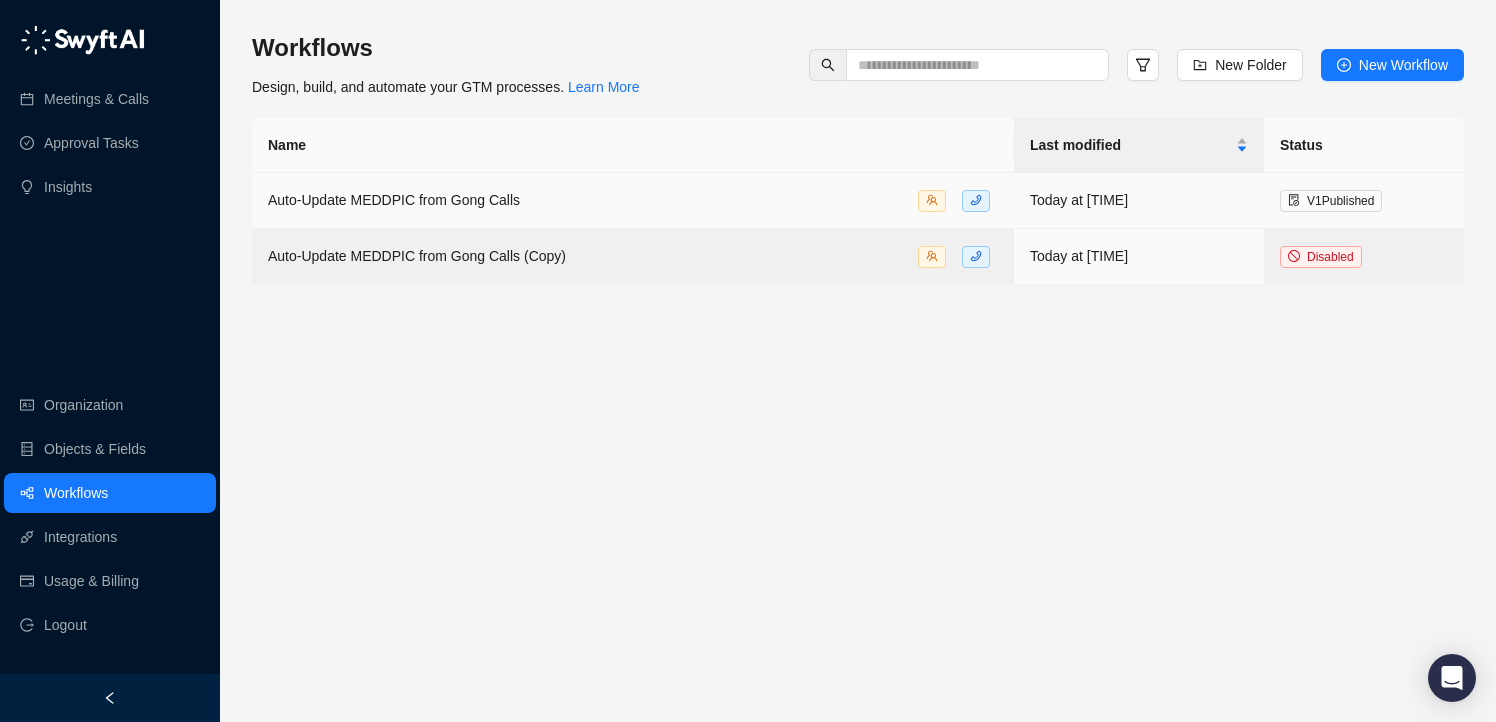 click on "Auto-Update MEDDPIC from Gong Calls" at bounding box center [633, 200] 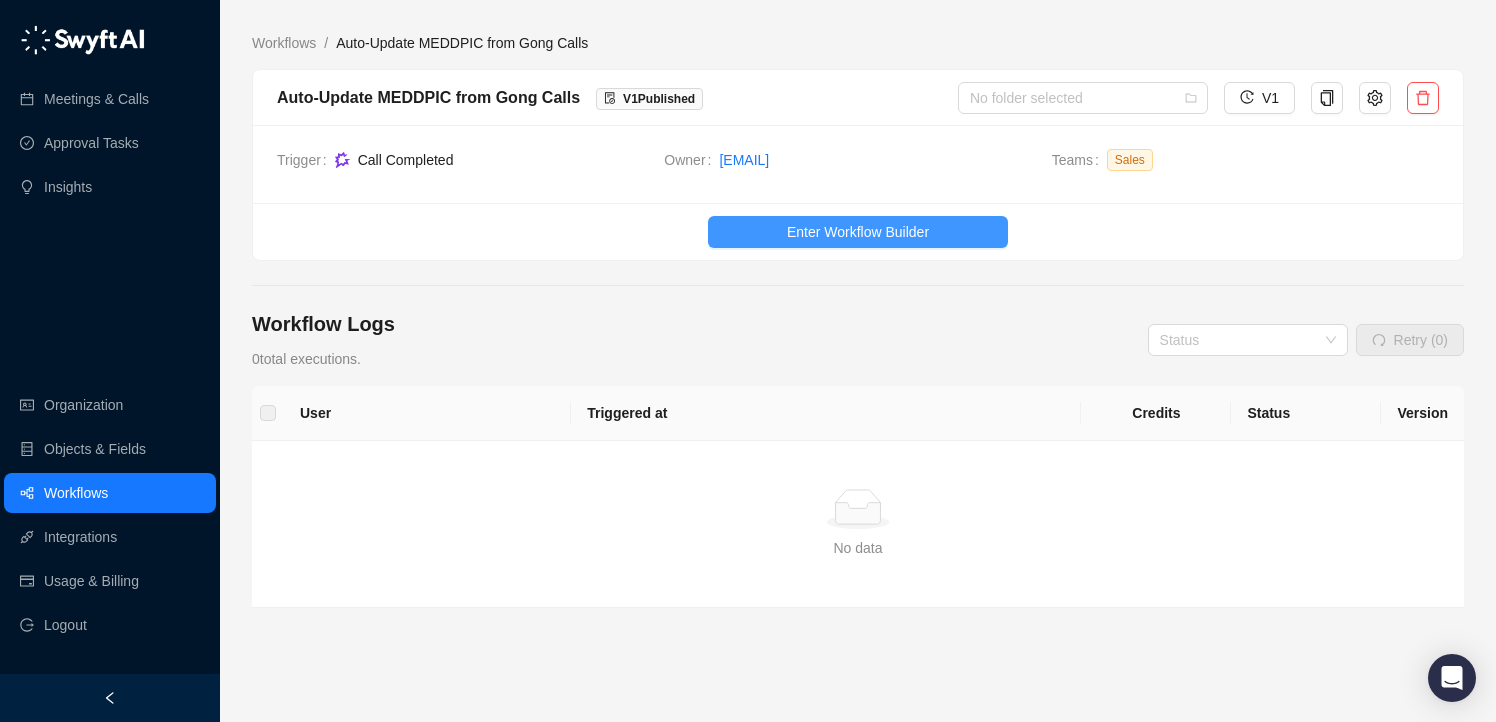 click on "Enter Workflow Builder" at bounding box center [858, 232] 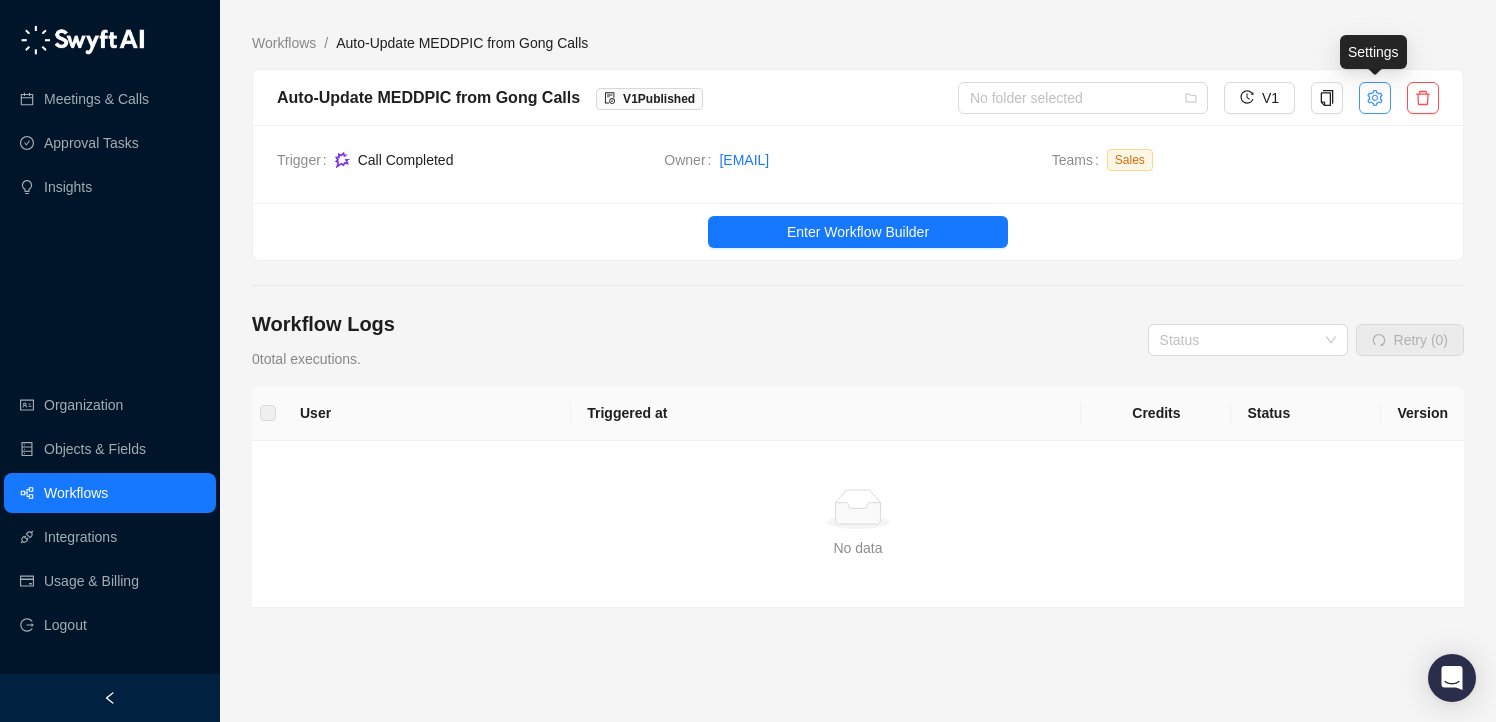 click at bounding box center (1375, 98) 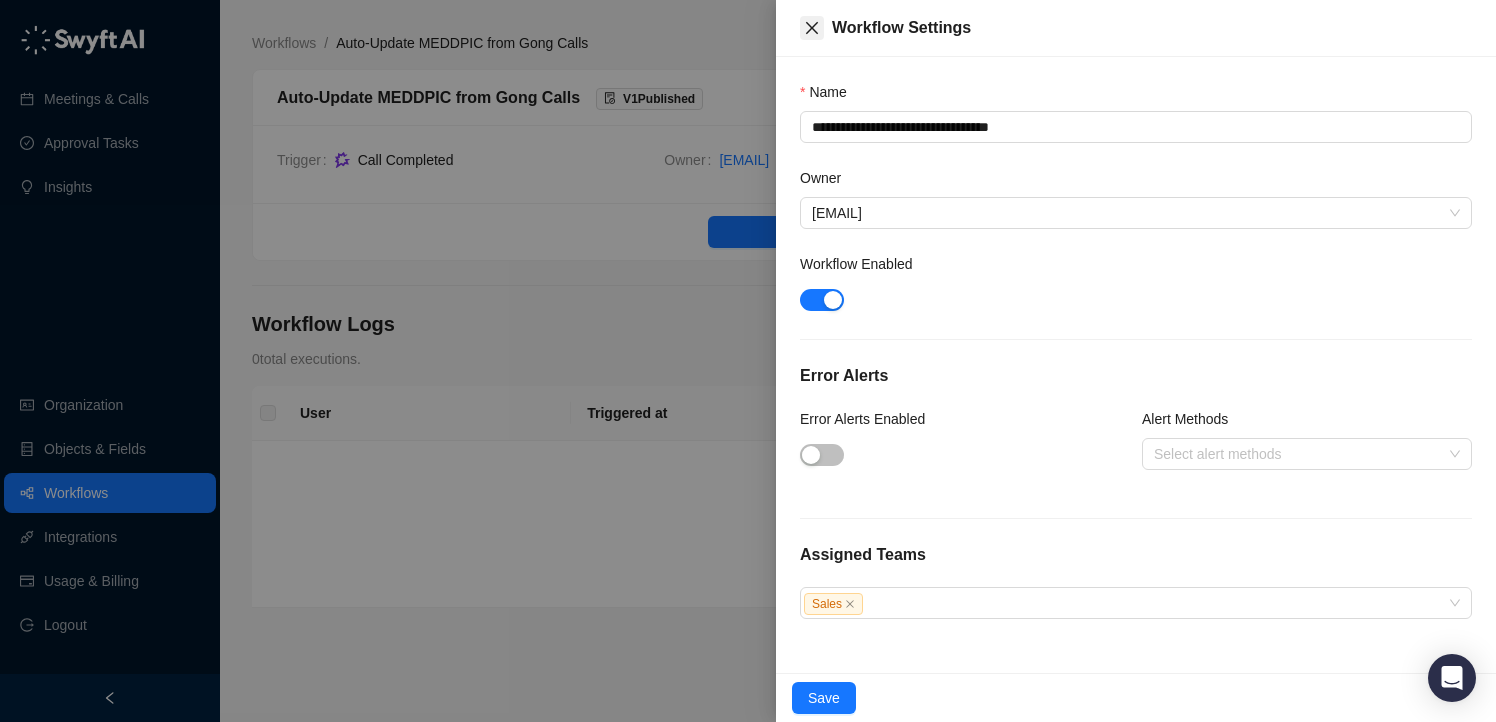 click at bounding box center [812, 28] 